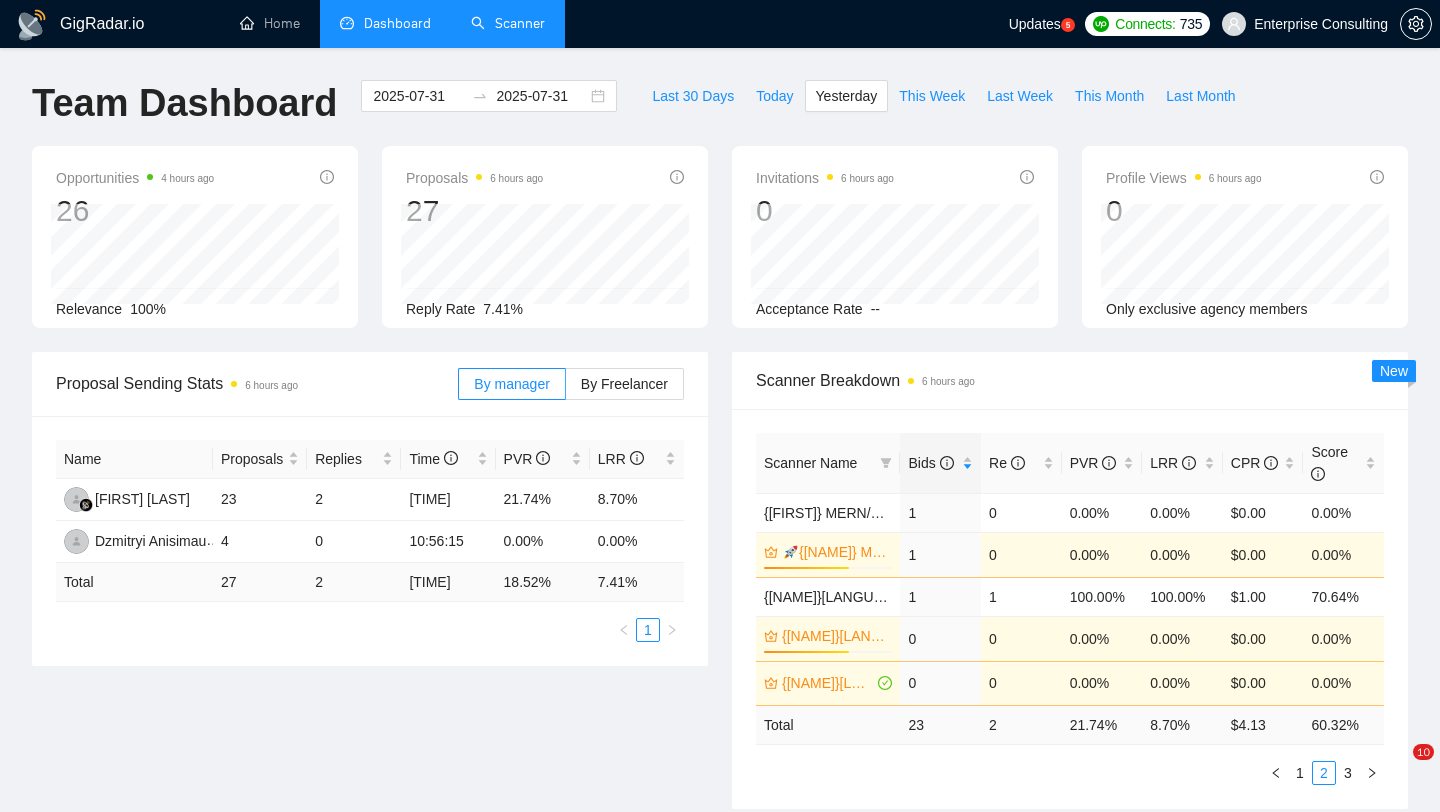 scroll, scrollTop: 0, scrollLeft: 0, axis: both 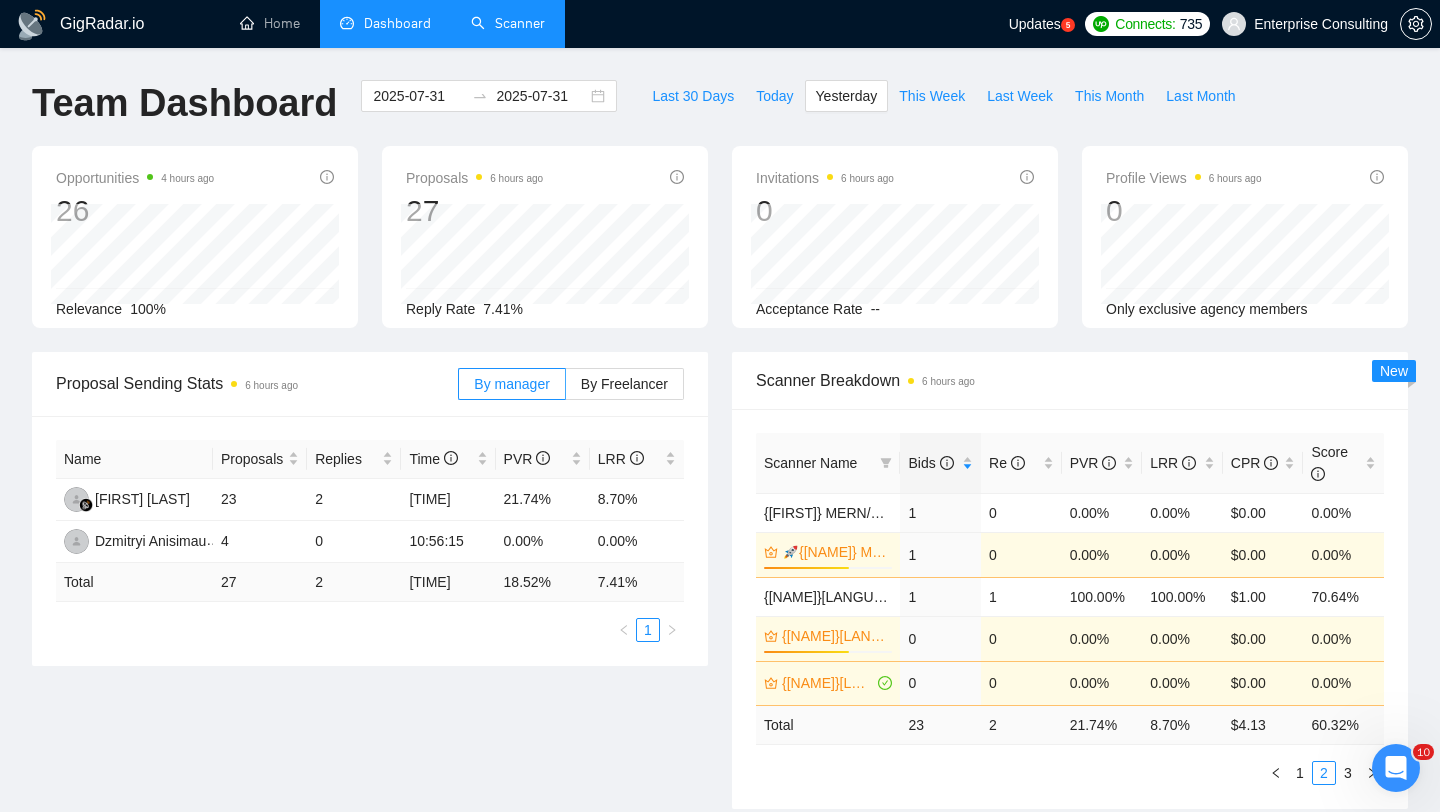click on "Scanner" at bounding box center (508, 23) 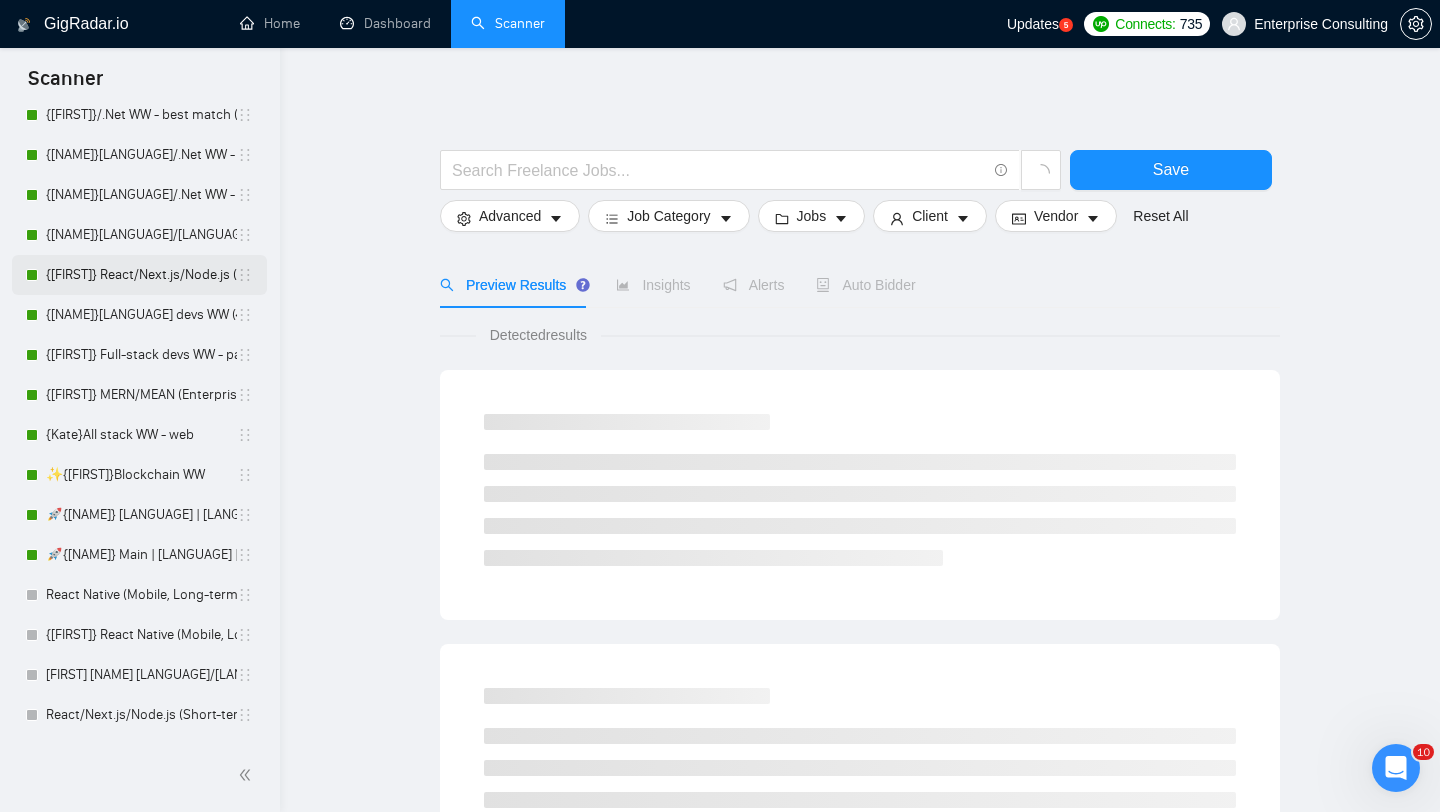scroll, scrollTop: 398, scrollLeft: 0, axis: vertical 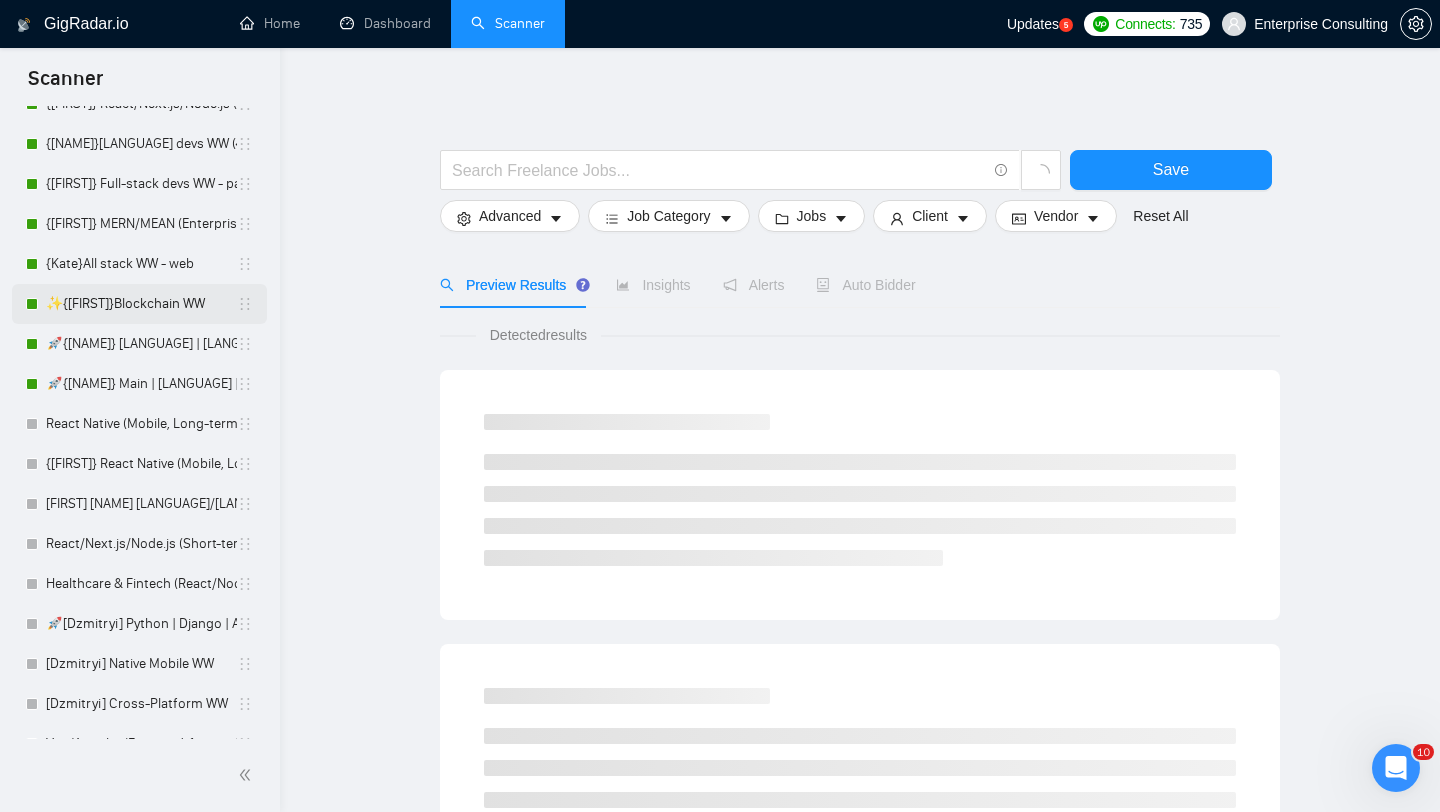 click on "✨{[FIRST]}Blockchain WW" at bounding box center (141, 304) 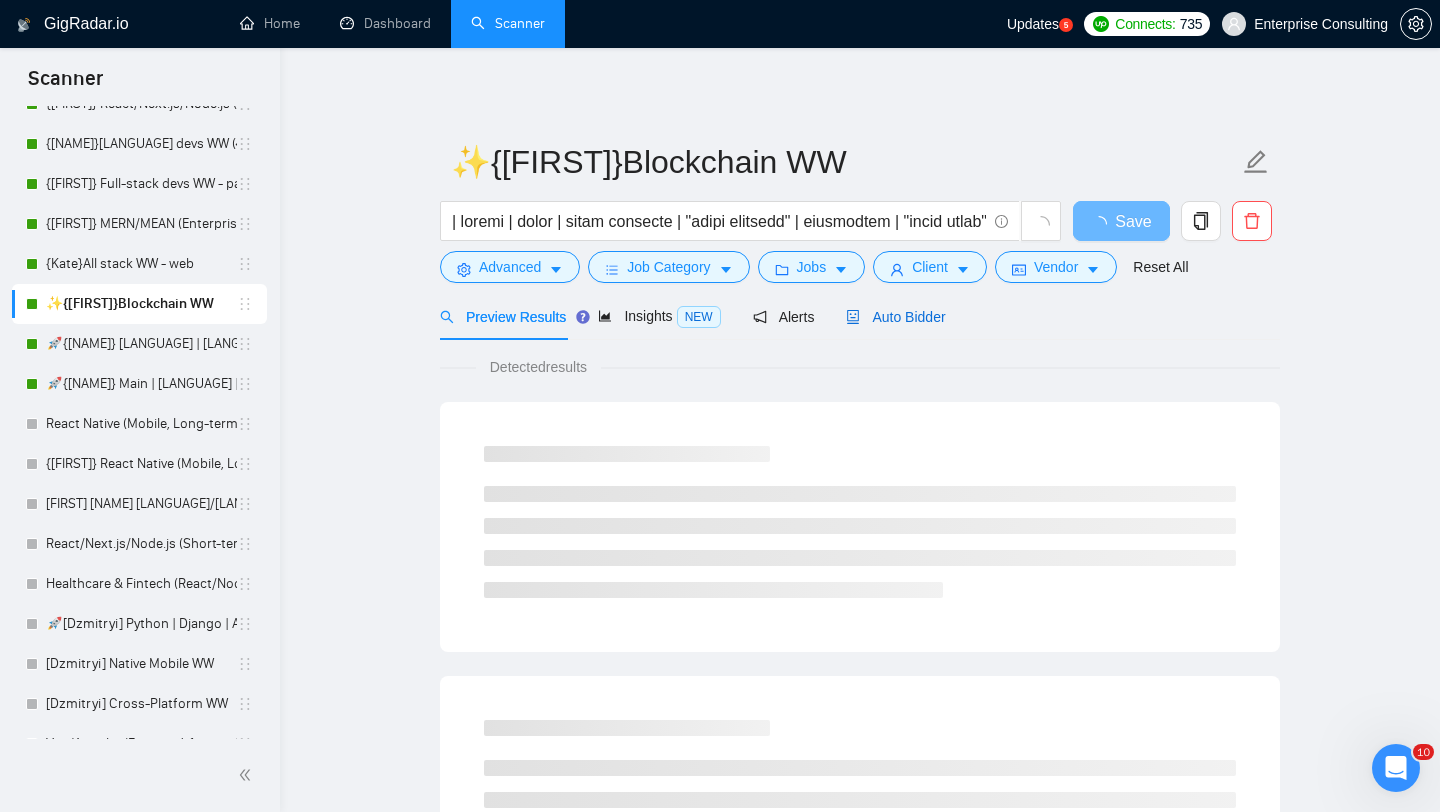 click on "Auto Bidder" at bounding box center (895, 317) 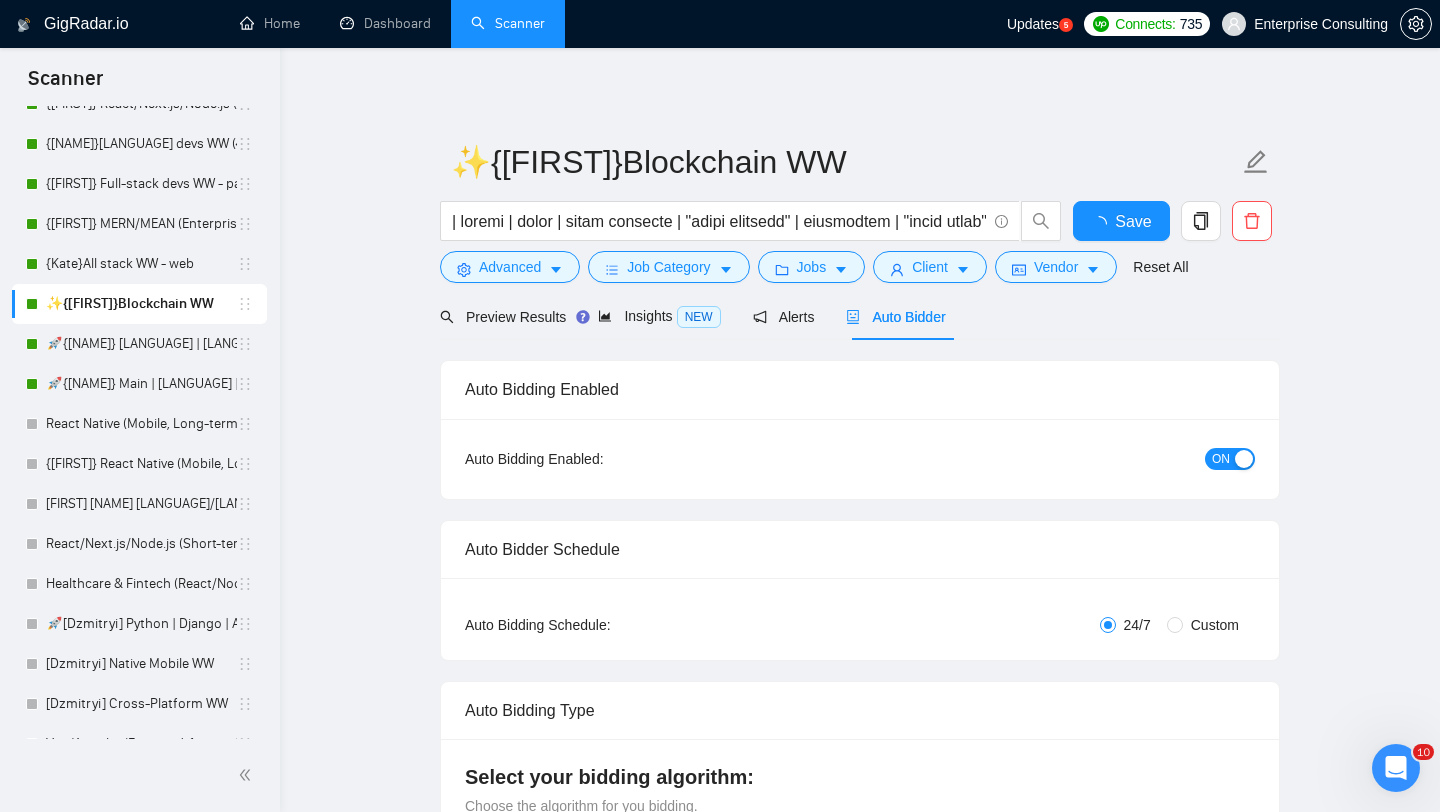 type 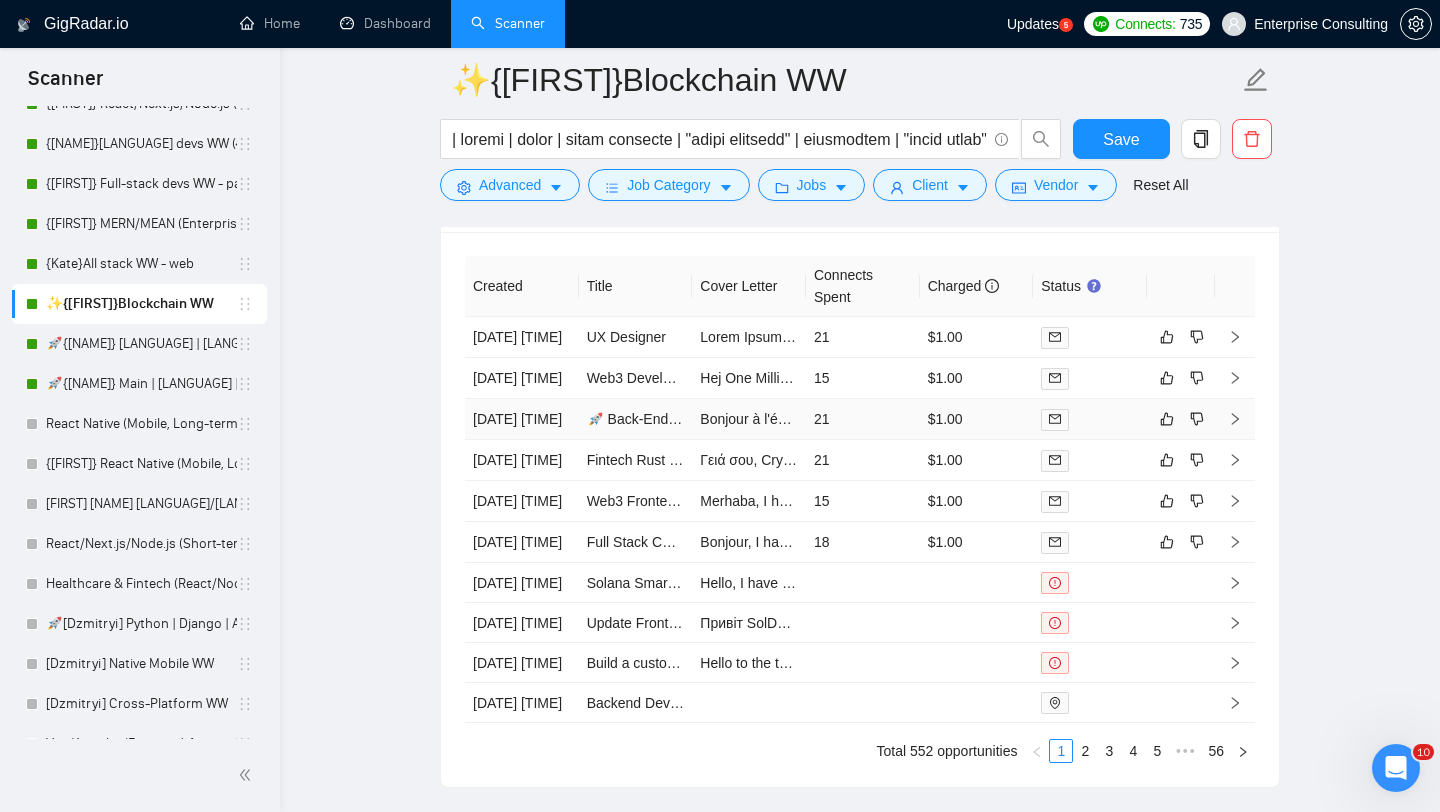 scroll, scrollTop: 4086, scrollLeft: 0, axis: vertical 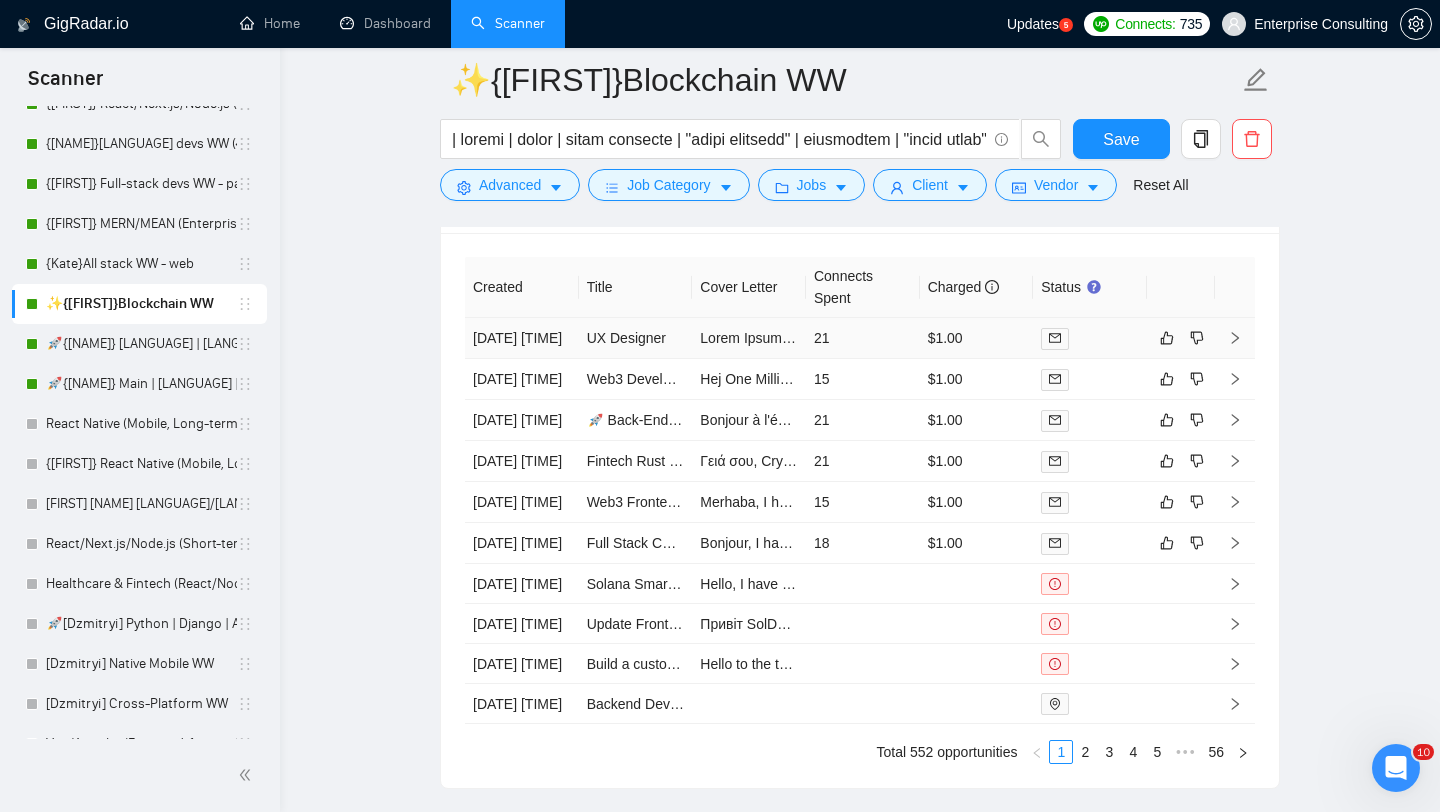 click 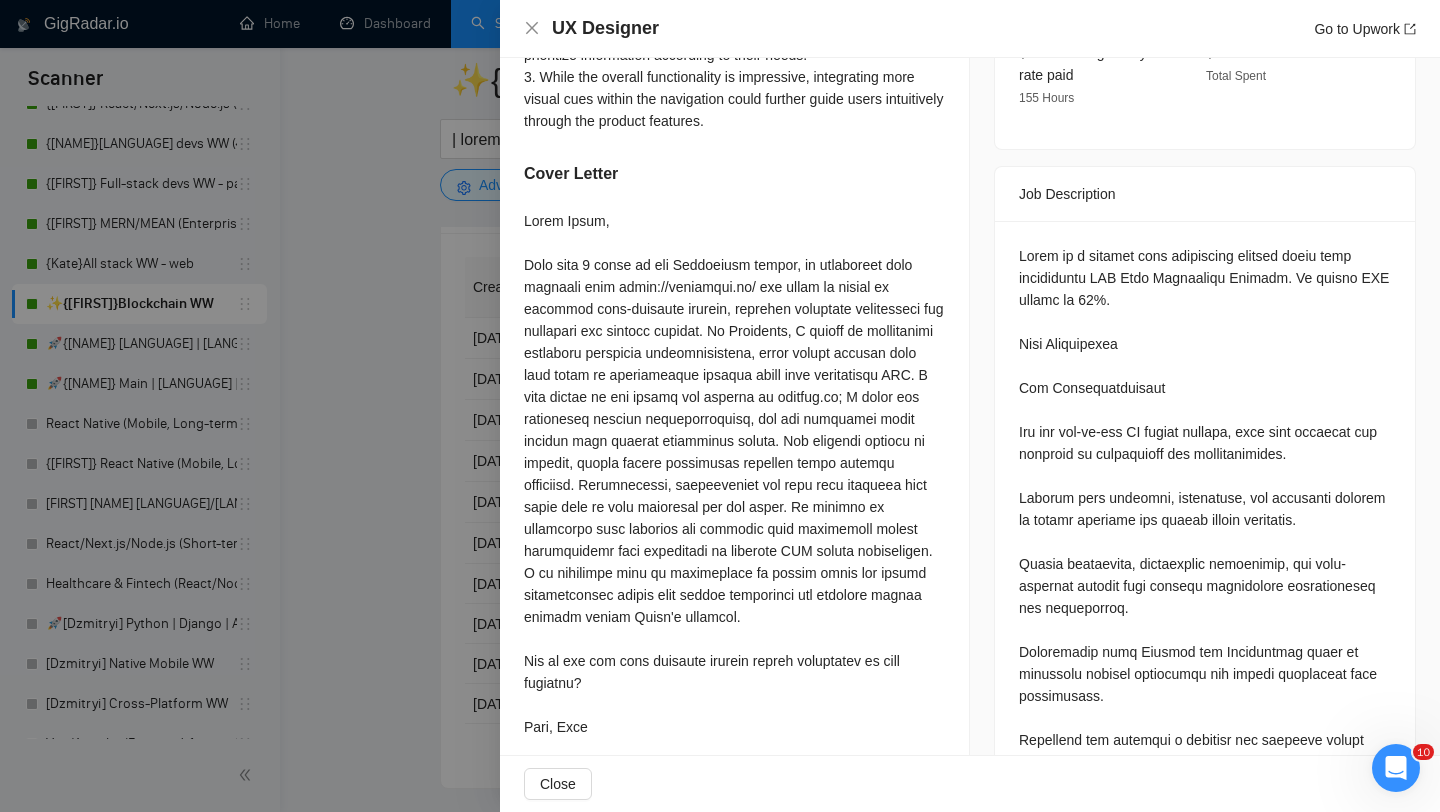 scroll, scrollTop: 701, scrollLeft: 0, axis: vertical 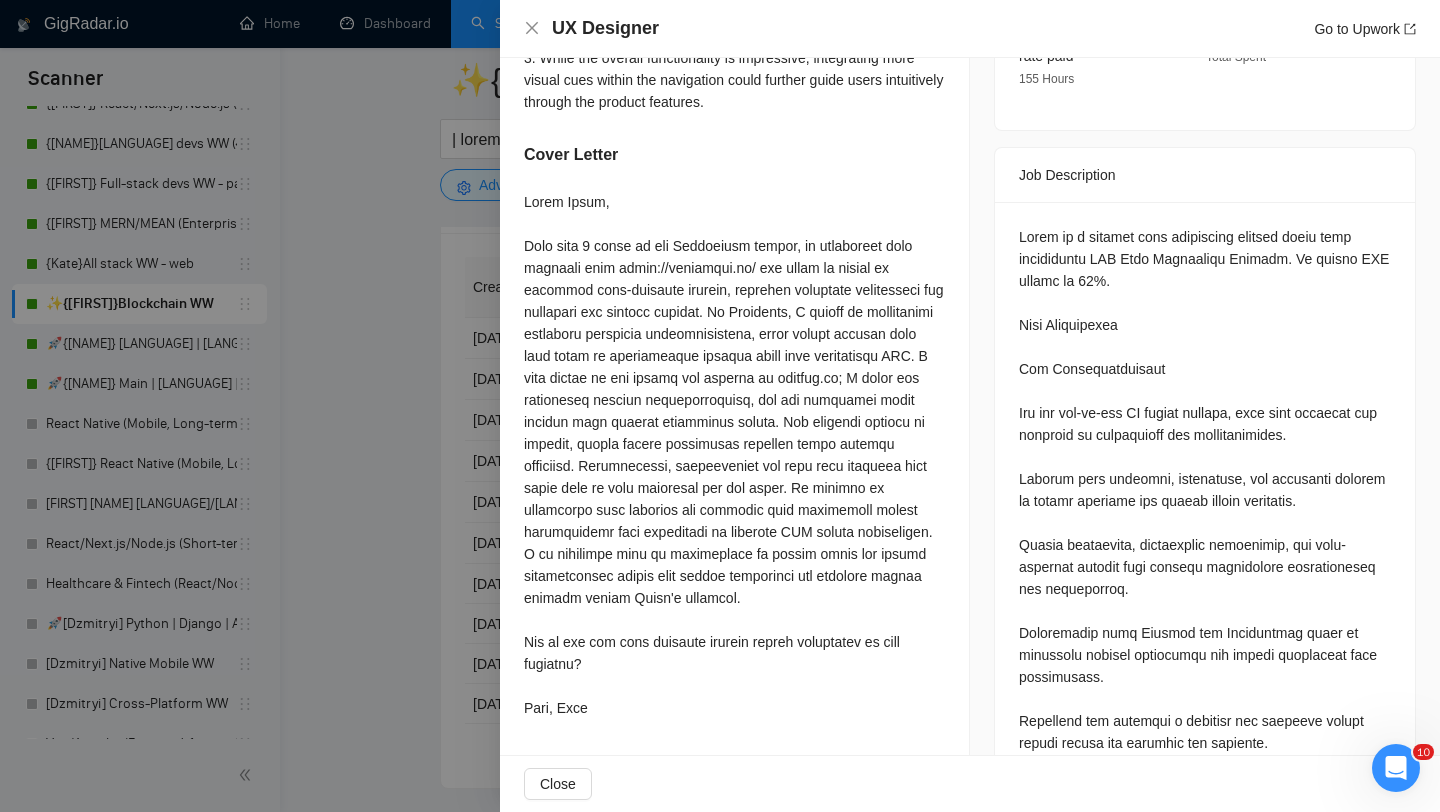 click at bounding box center [720, 406] 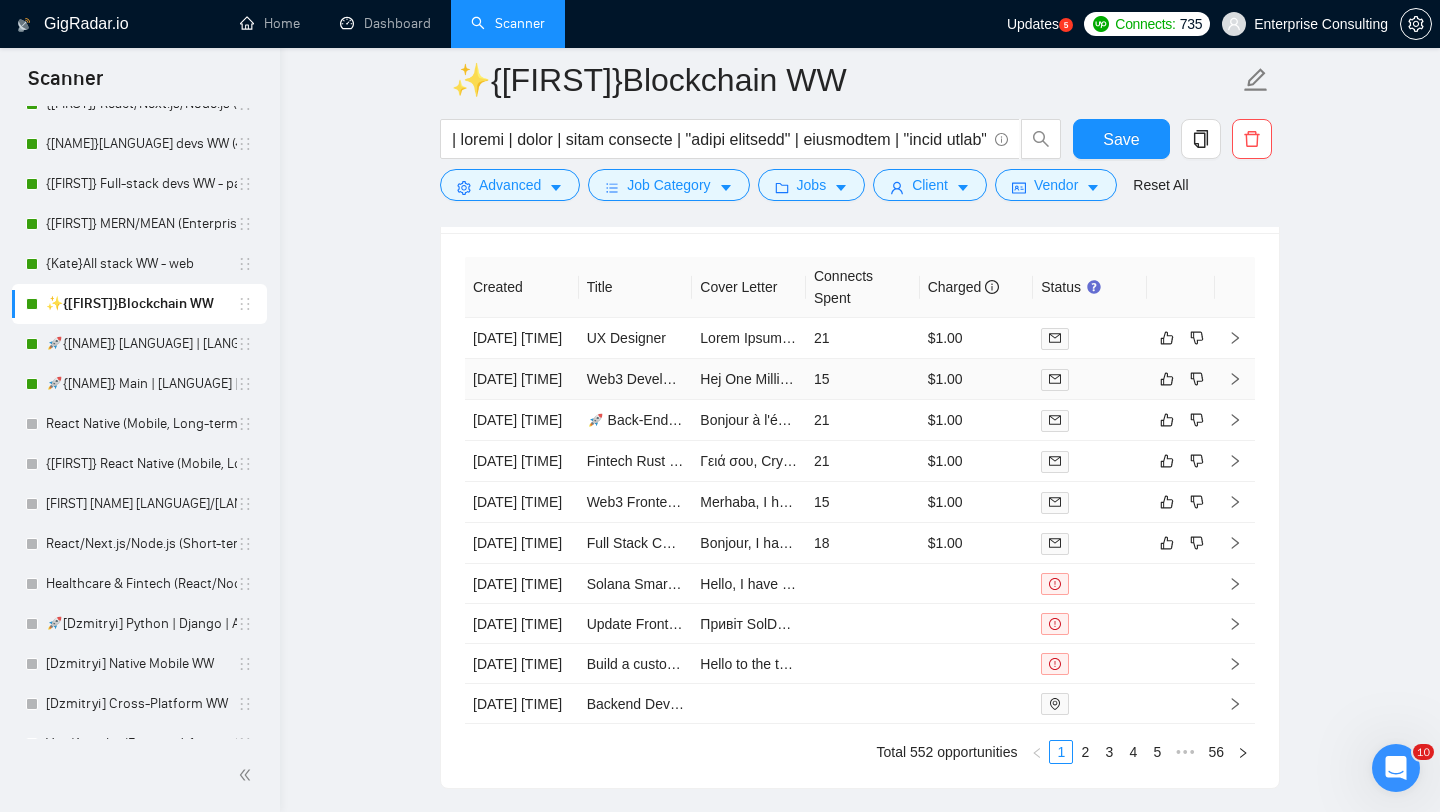 click 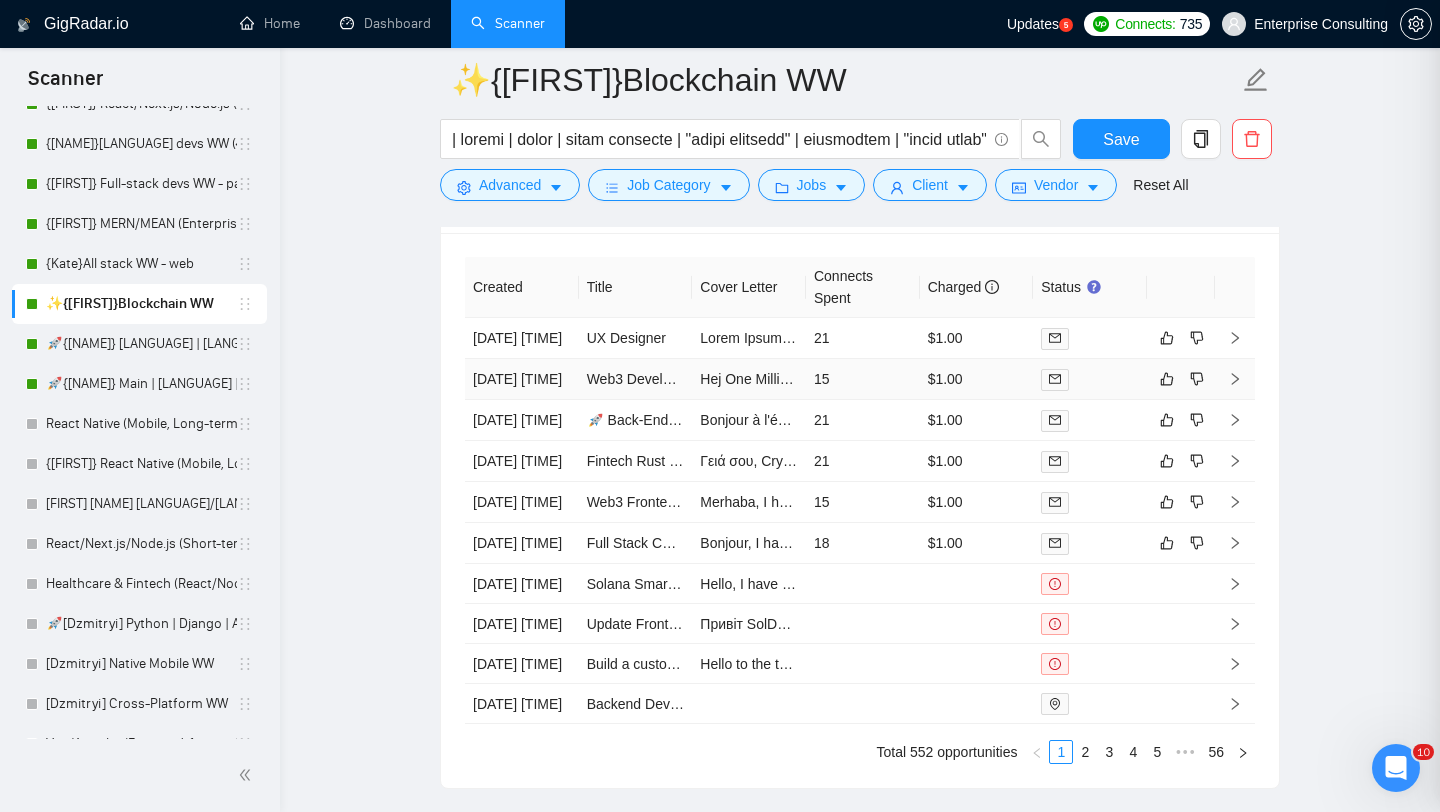 scroll, scrollTop: 544, scrollLeft: 0, axis: vertical 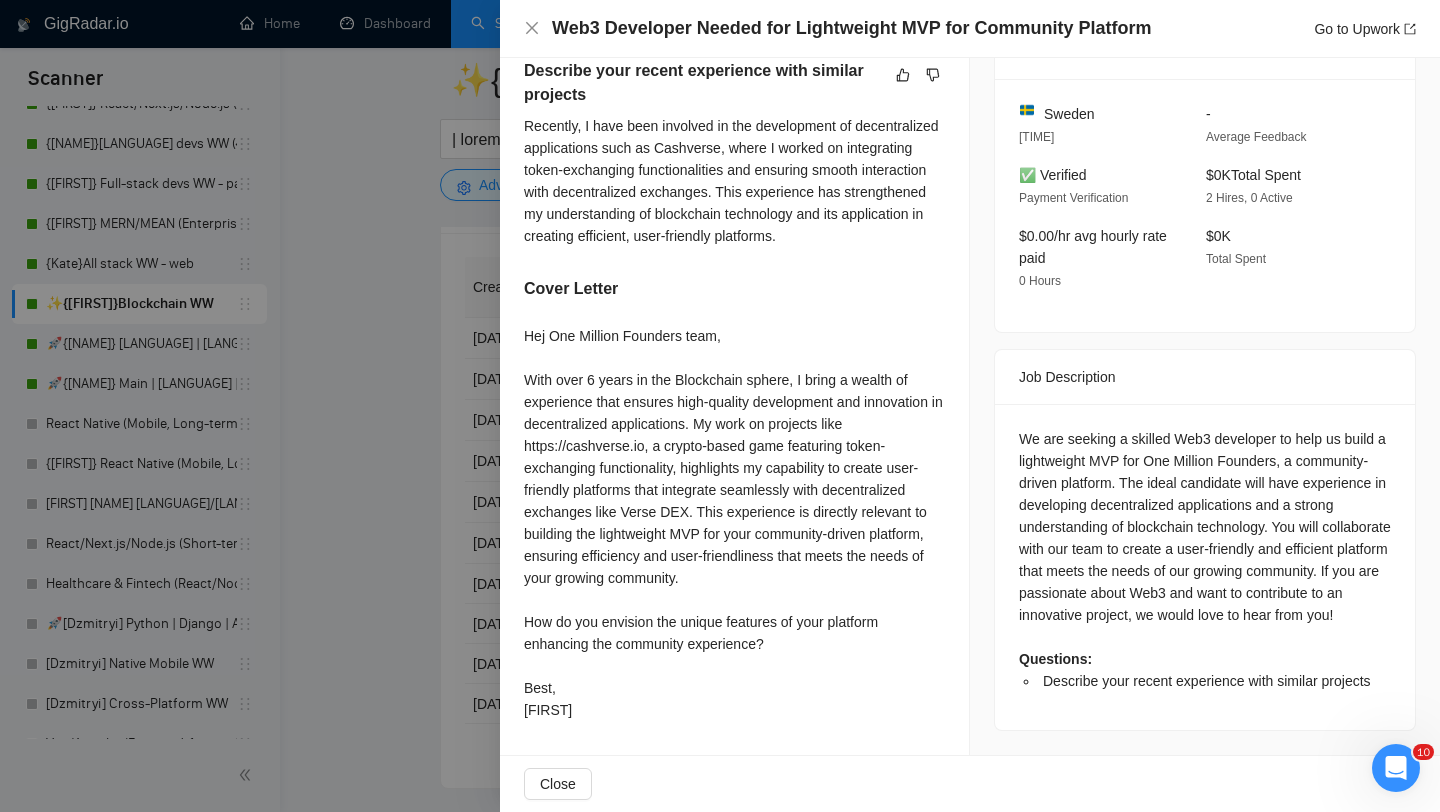 click at bounding box center [720, 406] 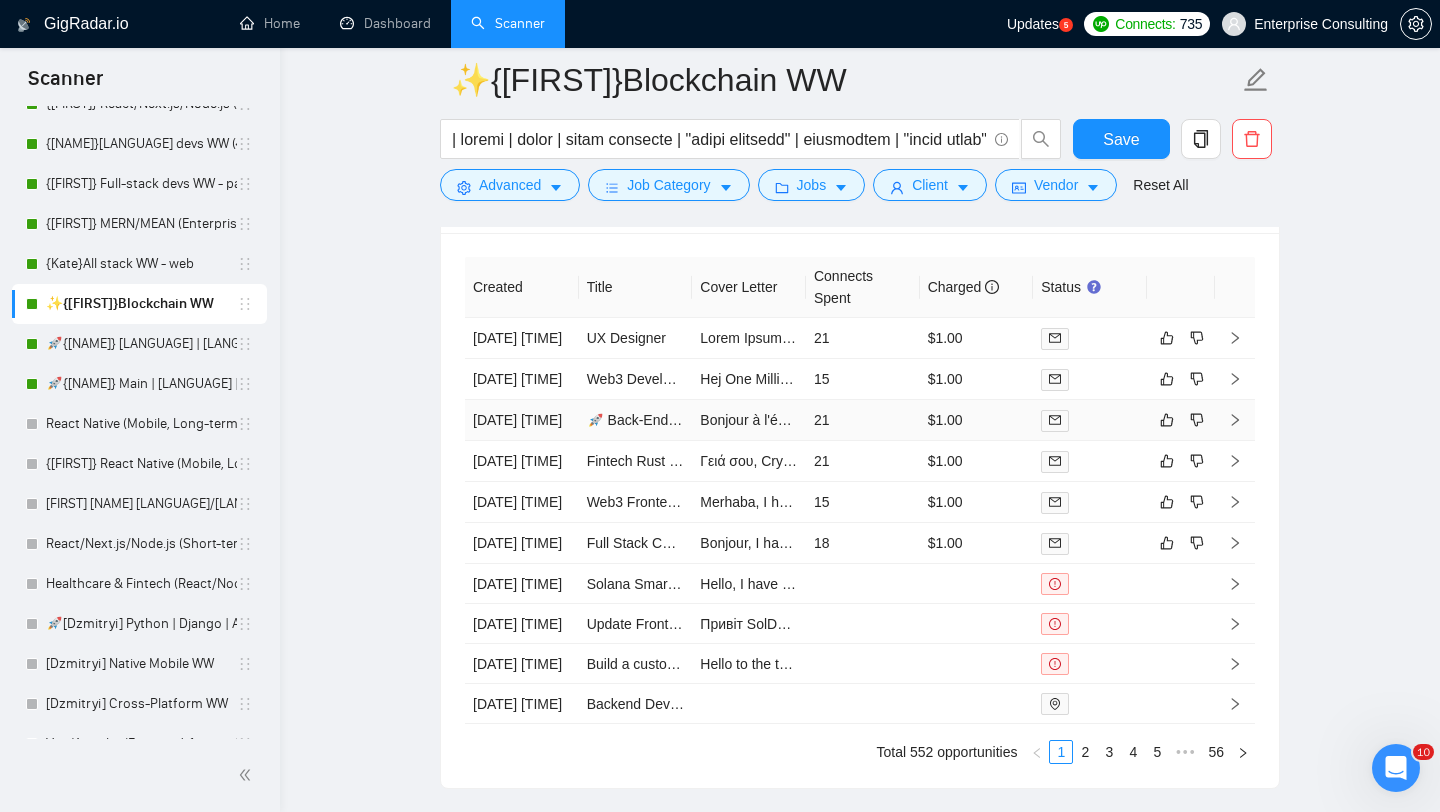 click 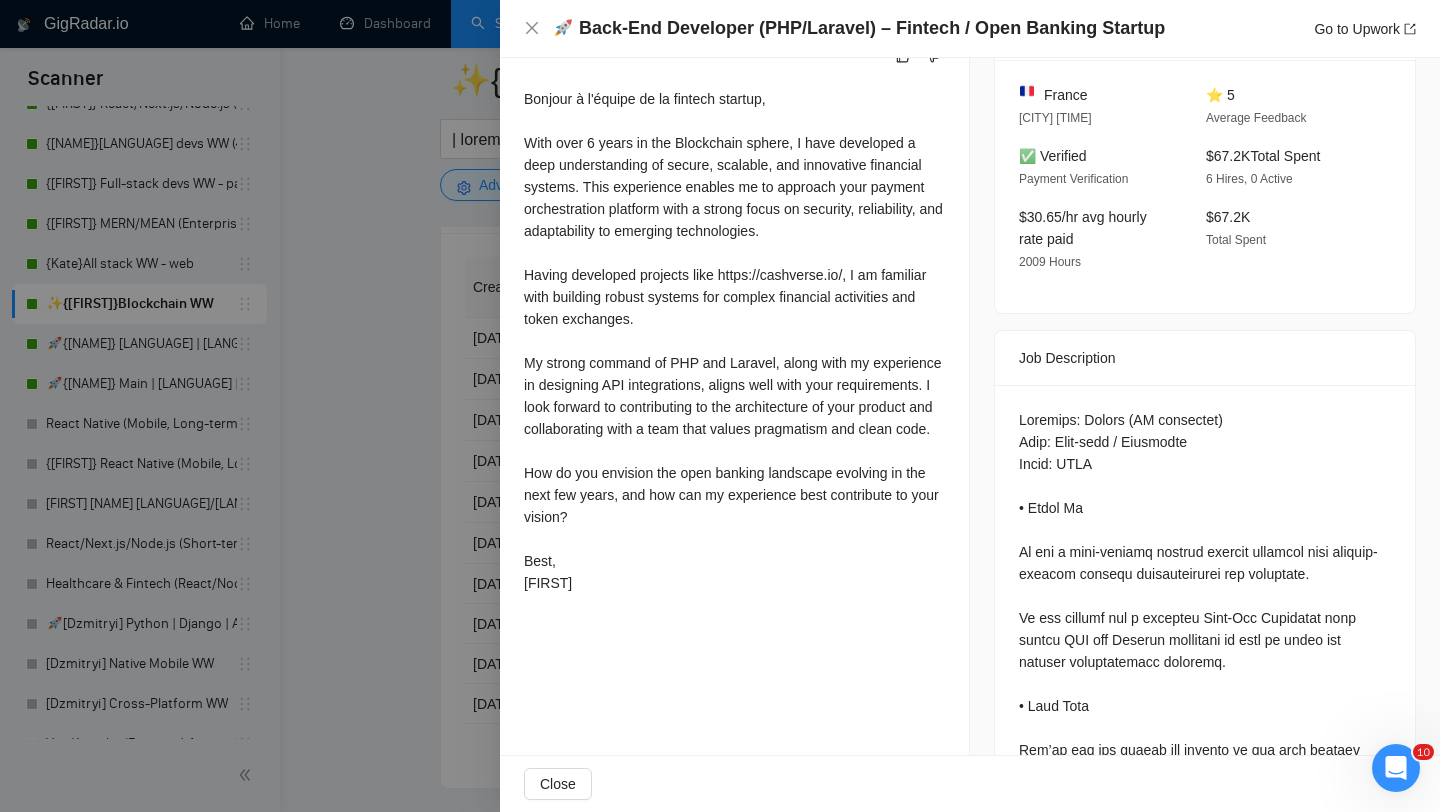 click at bounding box center (720, 406) 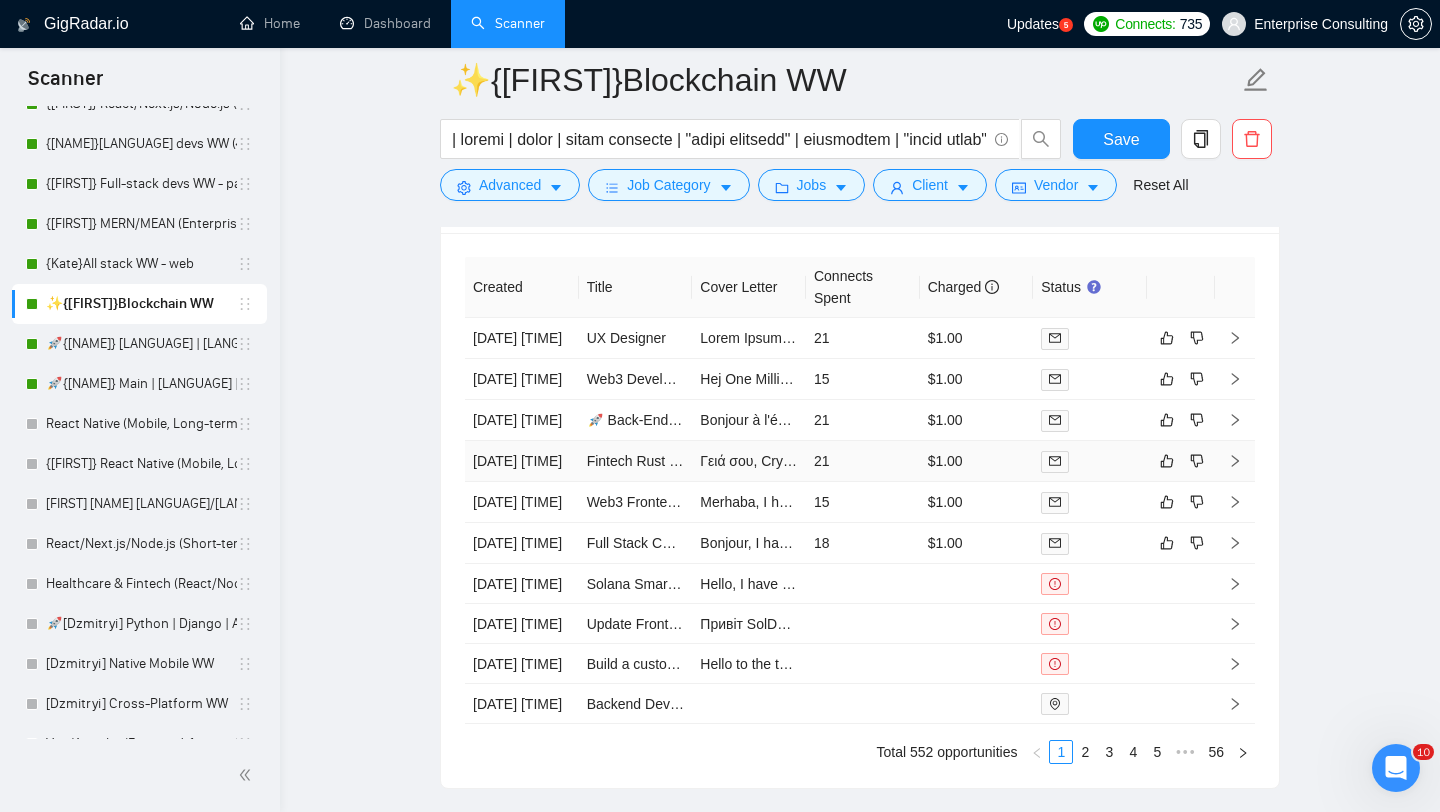 click 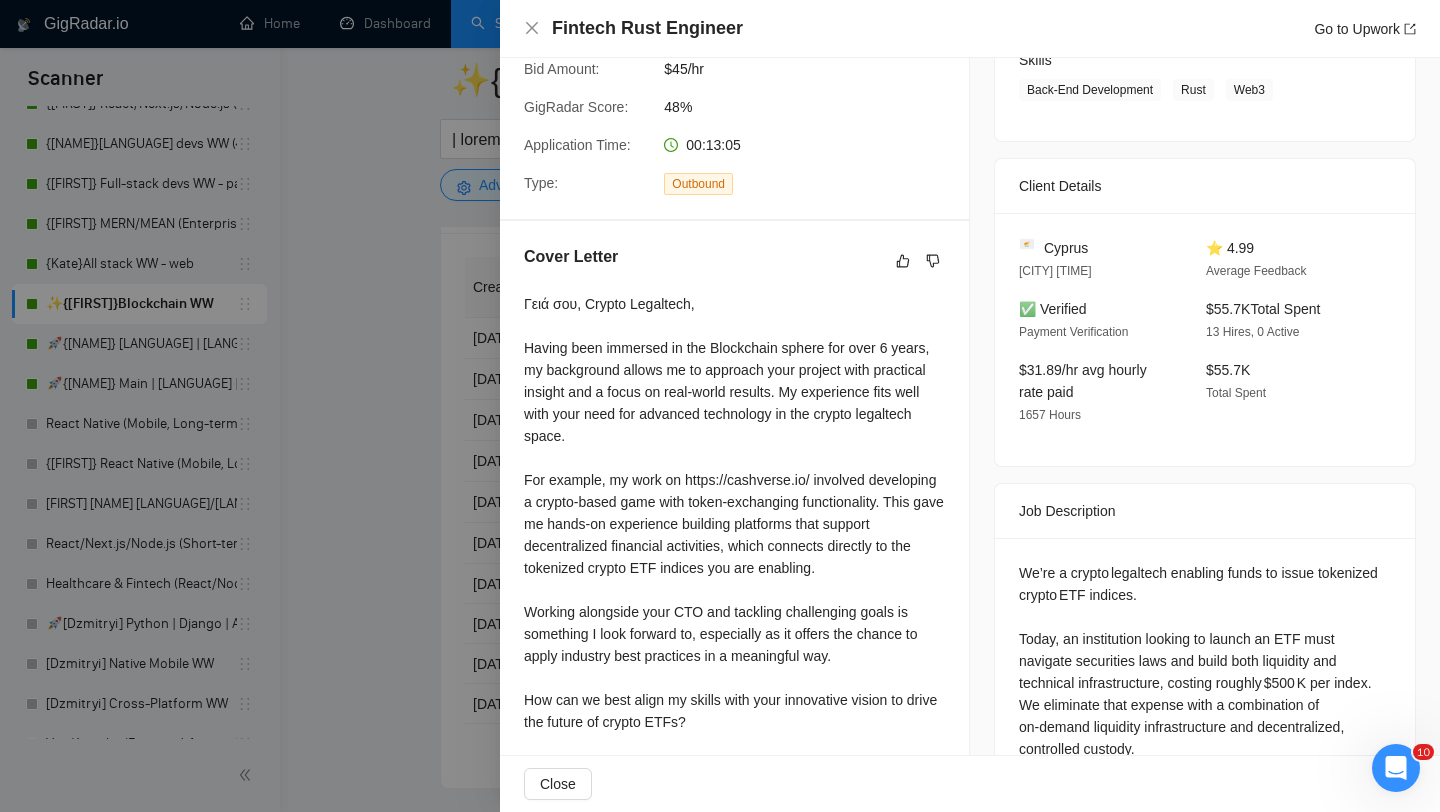 scroll, scrollTop: 330, scrollLeft: 0, axis: vertical 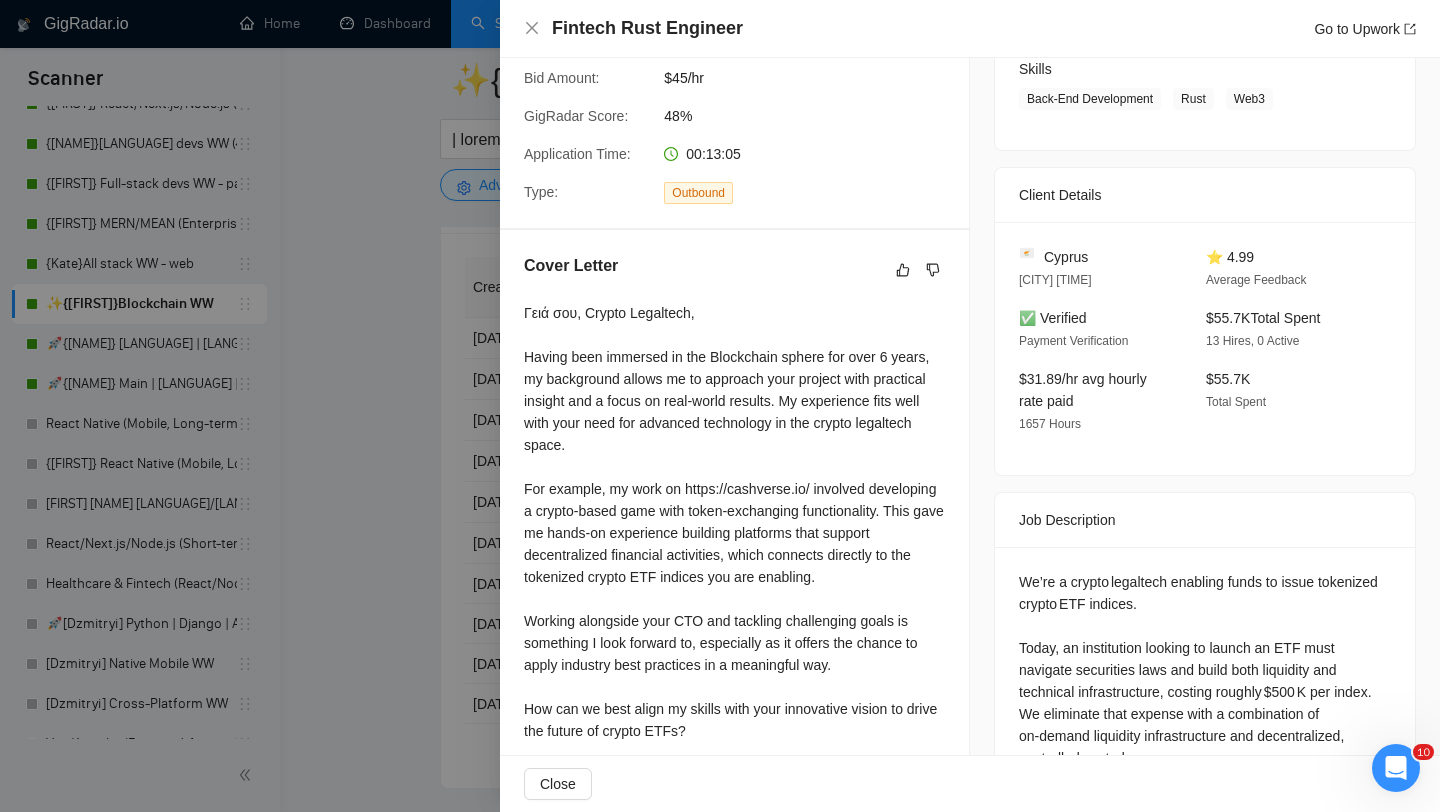 click at bounding box center (720, 406) 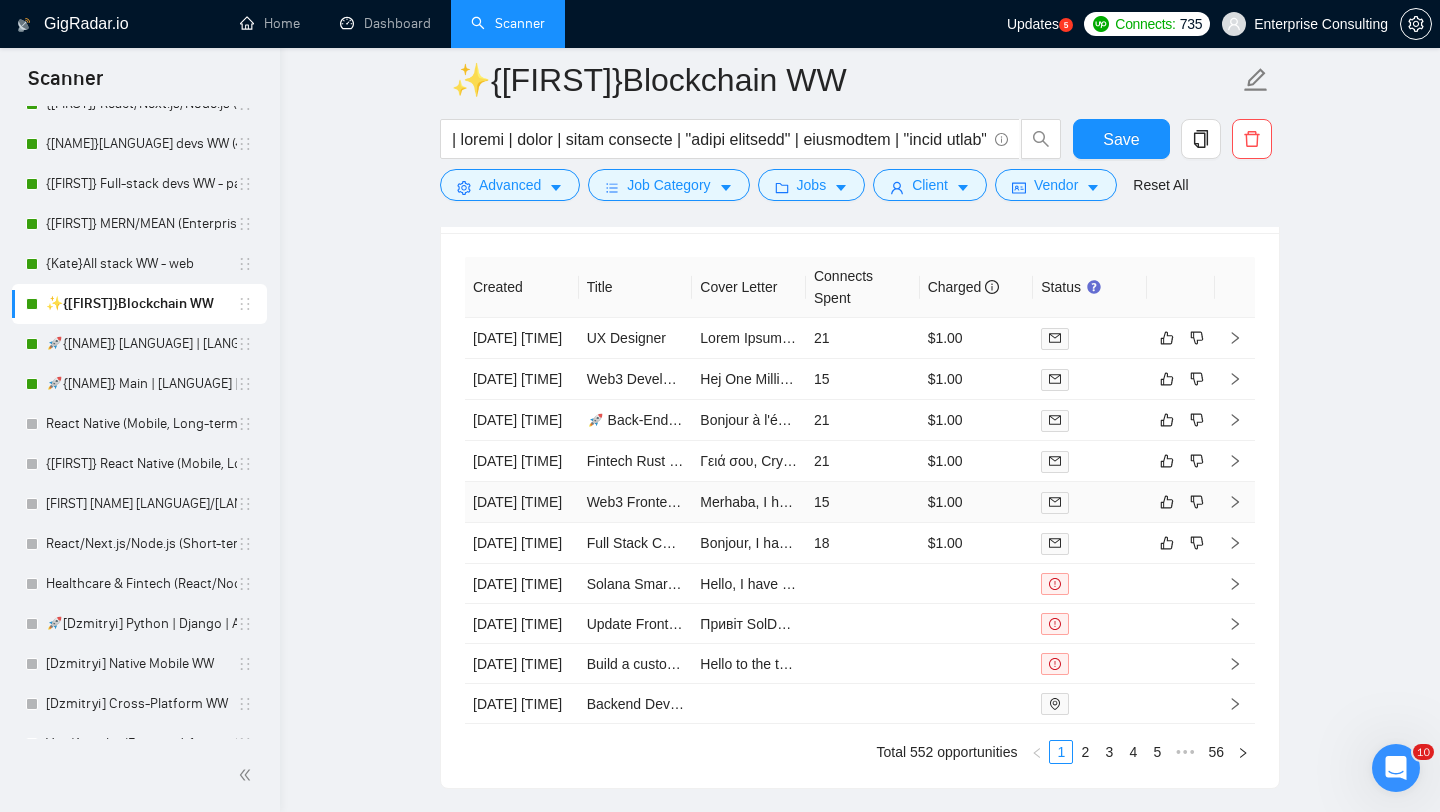 click 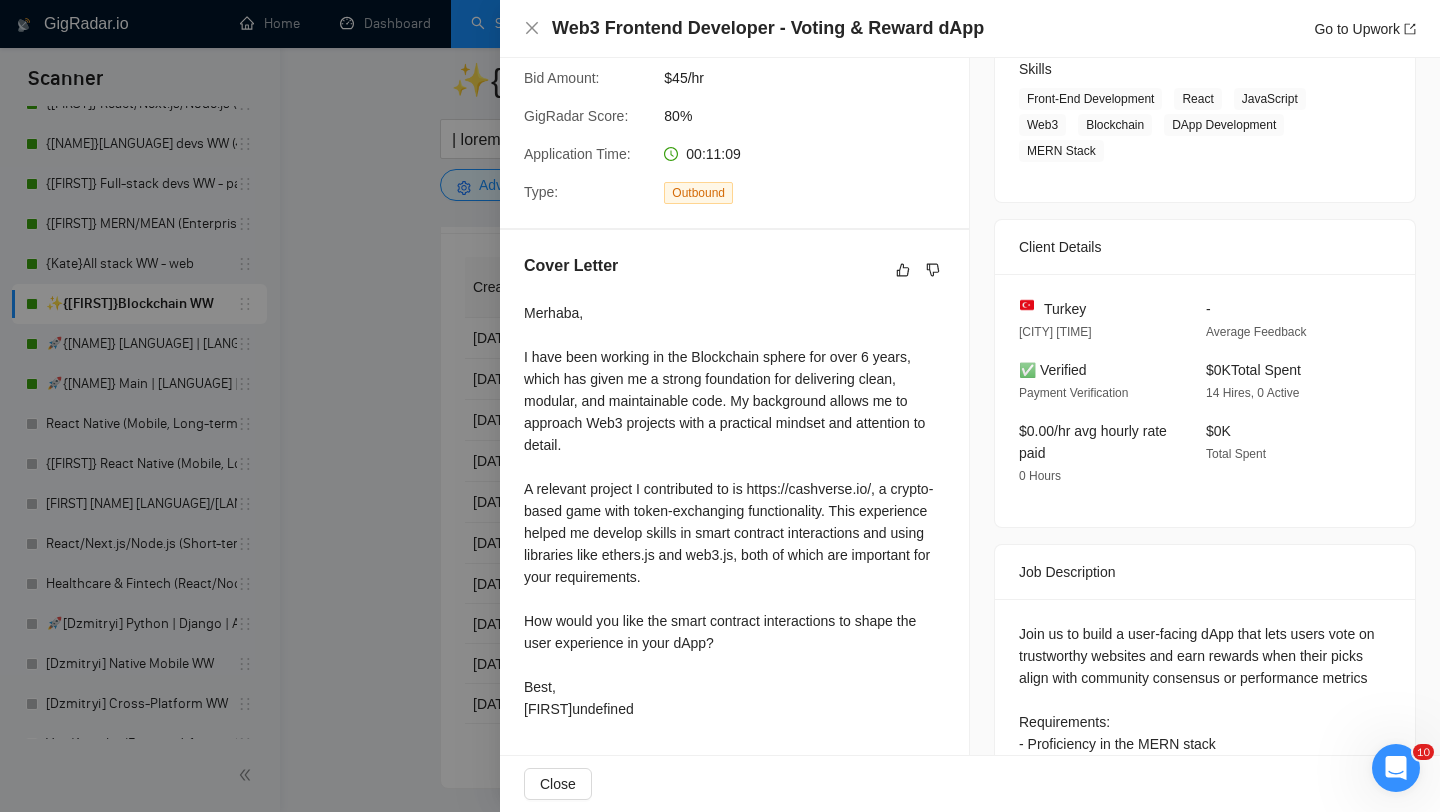 click at bounding box center [720, 406] 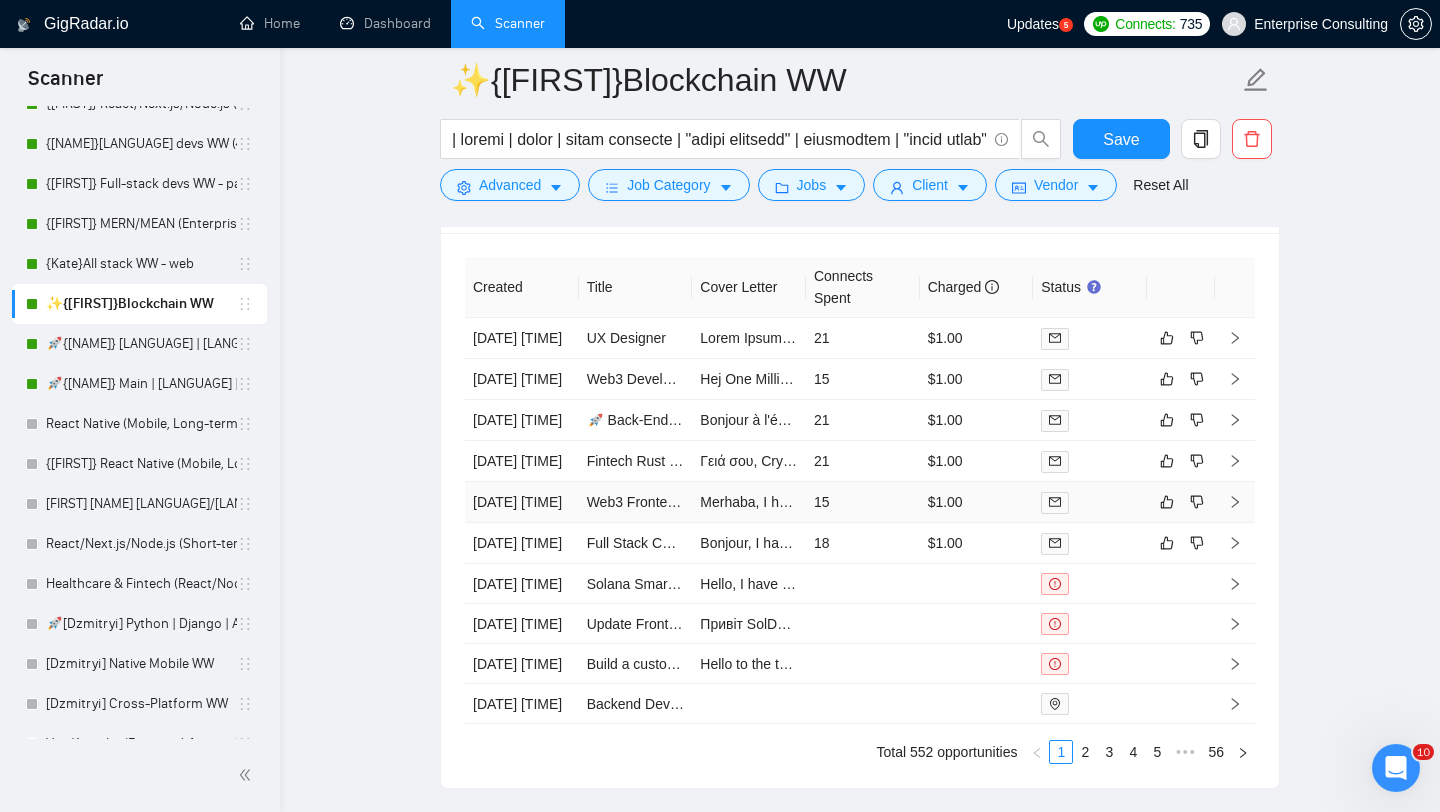 click at bounding box center [1235, 502] 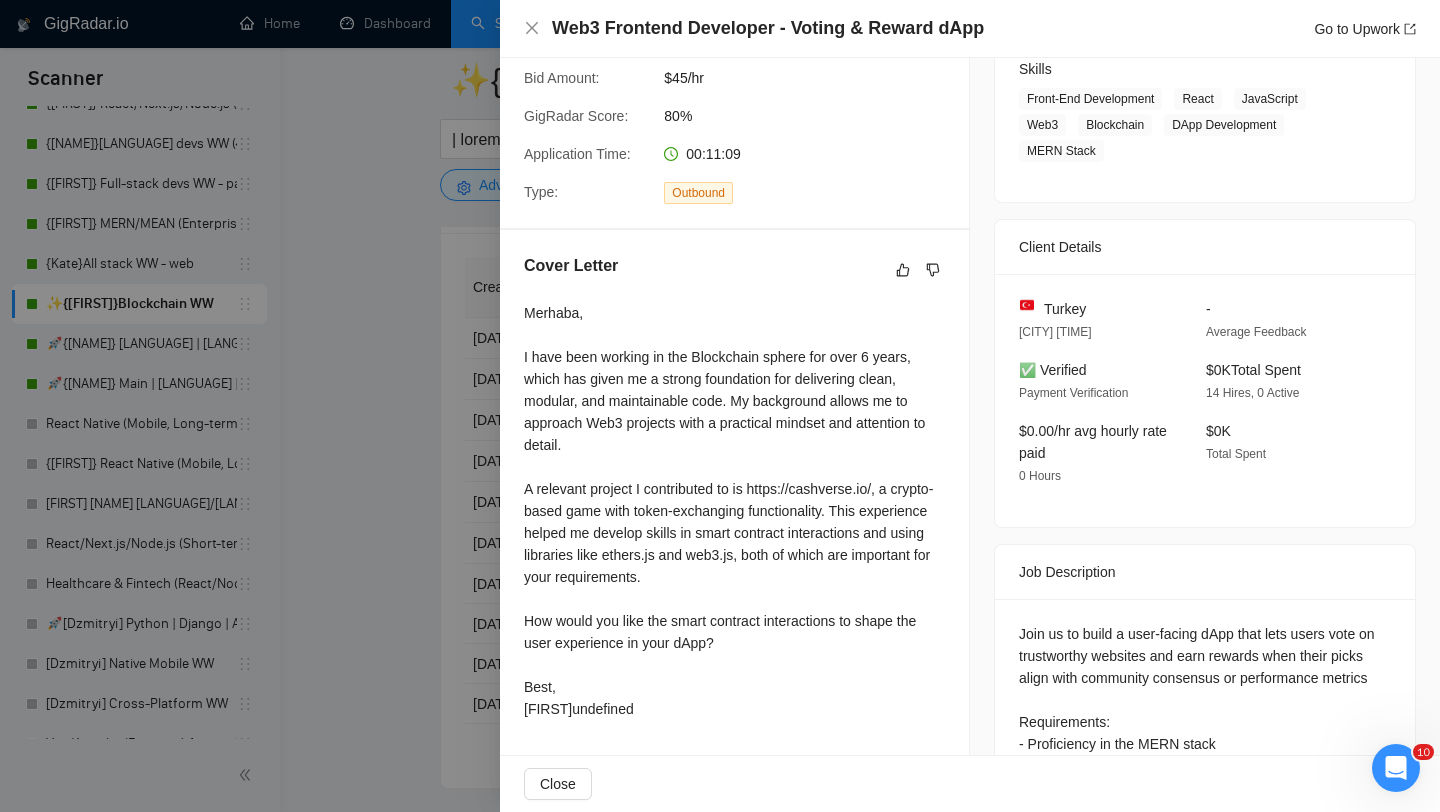 click at bounding box center [720, 406] 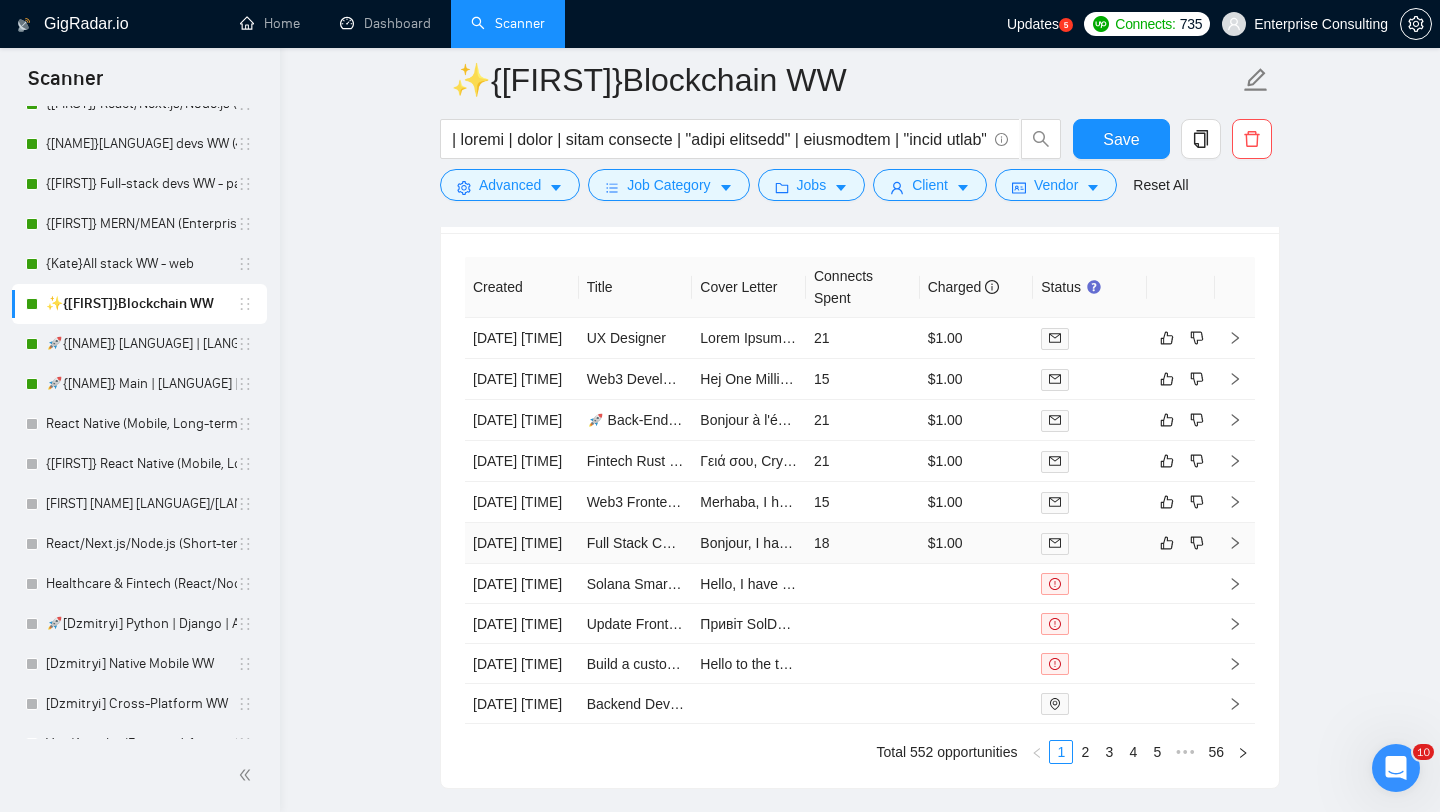 click 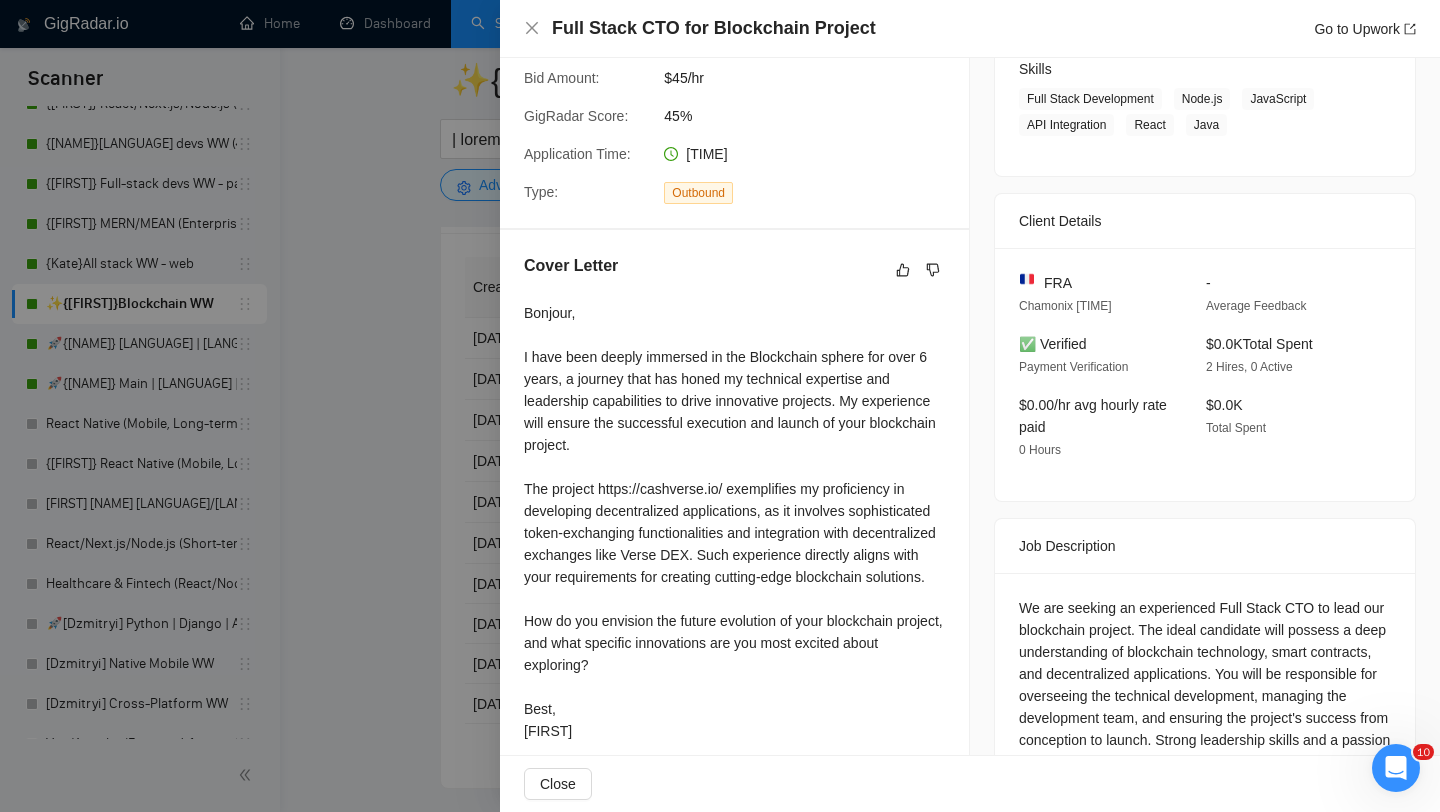 click at bounding box center (720, 406) 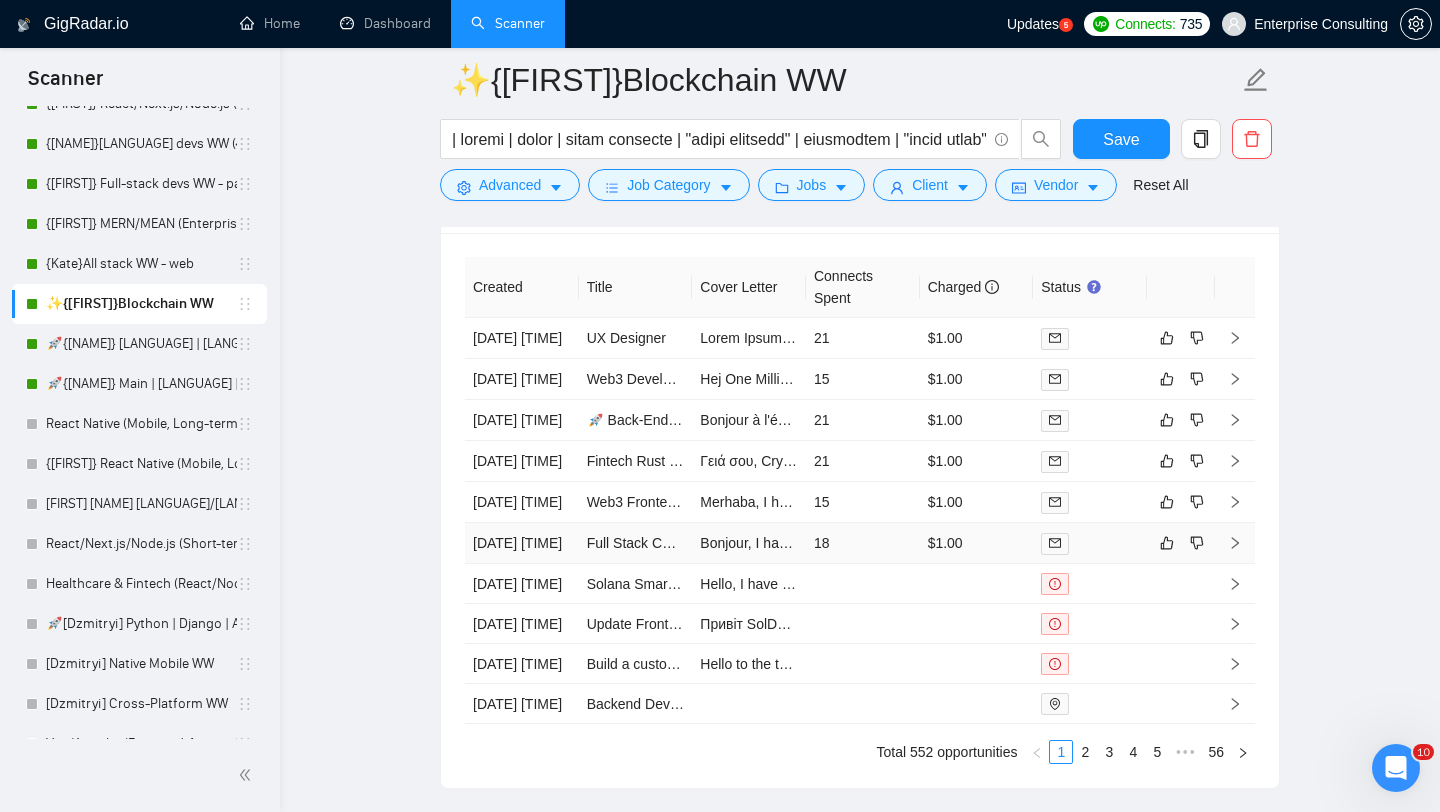 click 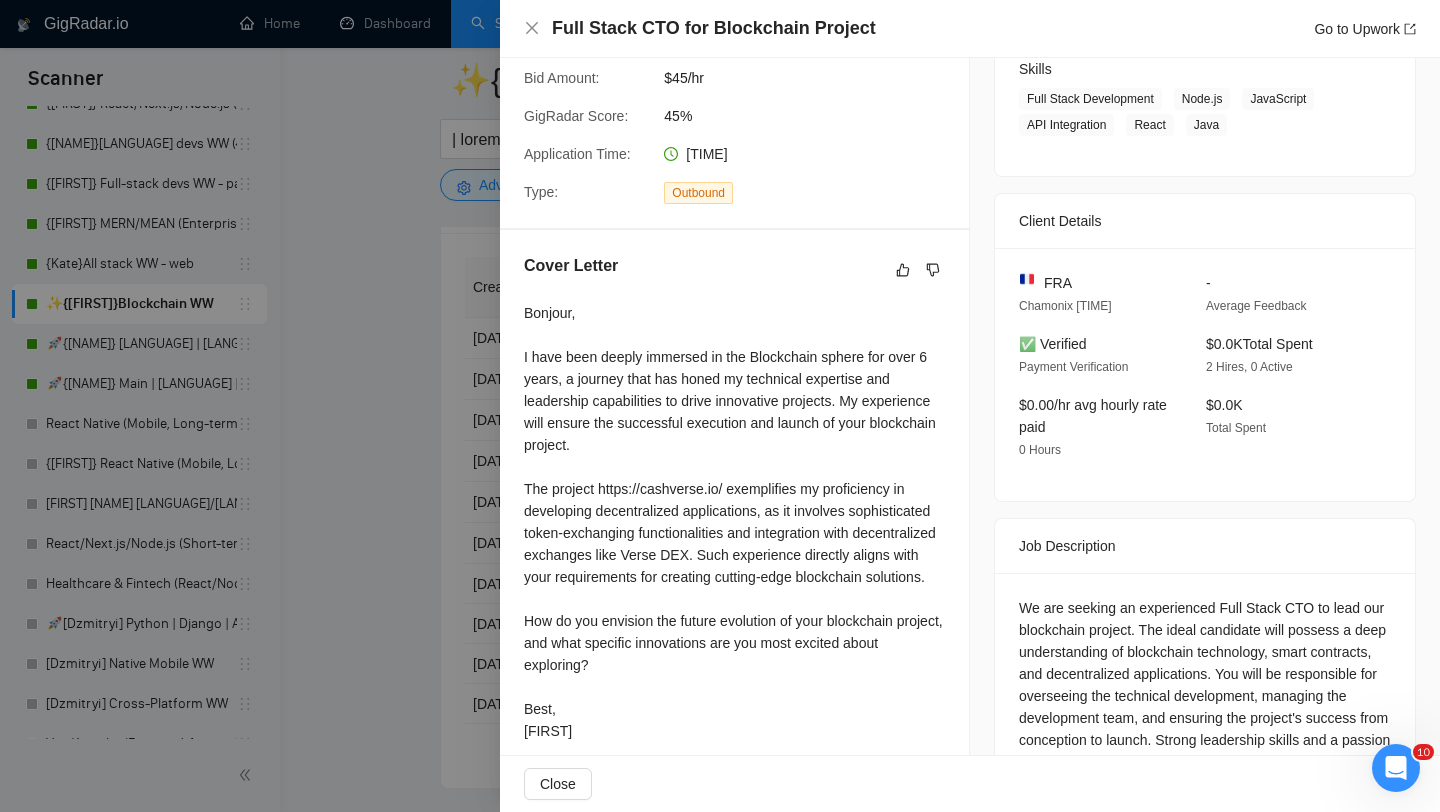 click at bounding box center (720, 406) 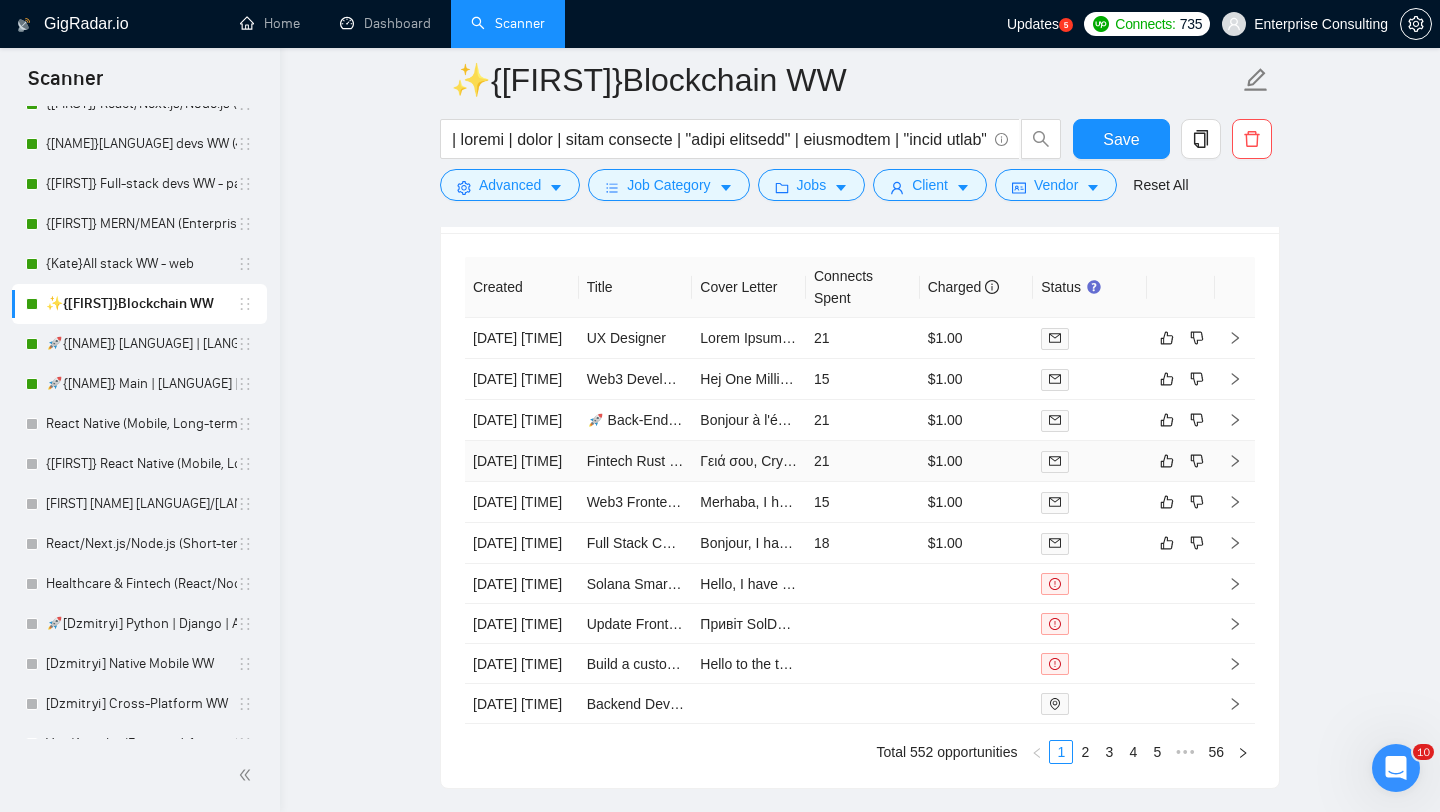 click 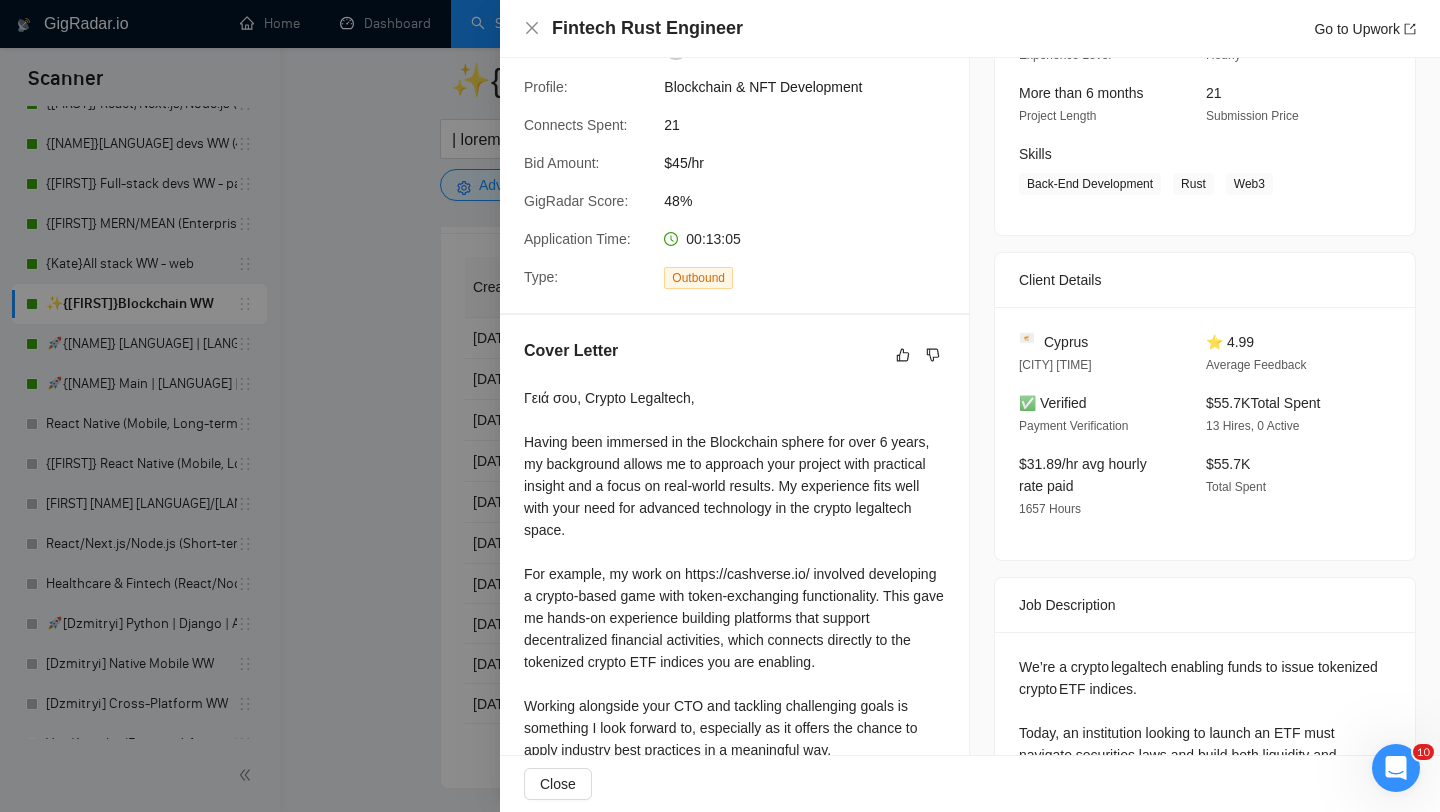 scroll, scrollTop: 242, scrollLeft: 0, axis: vertical 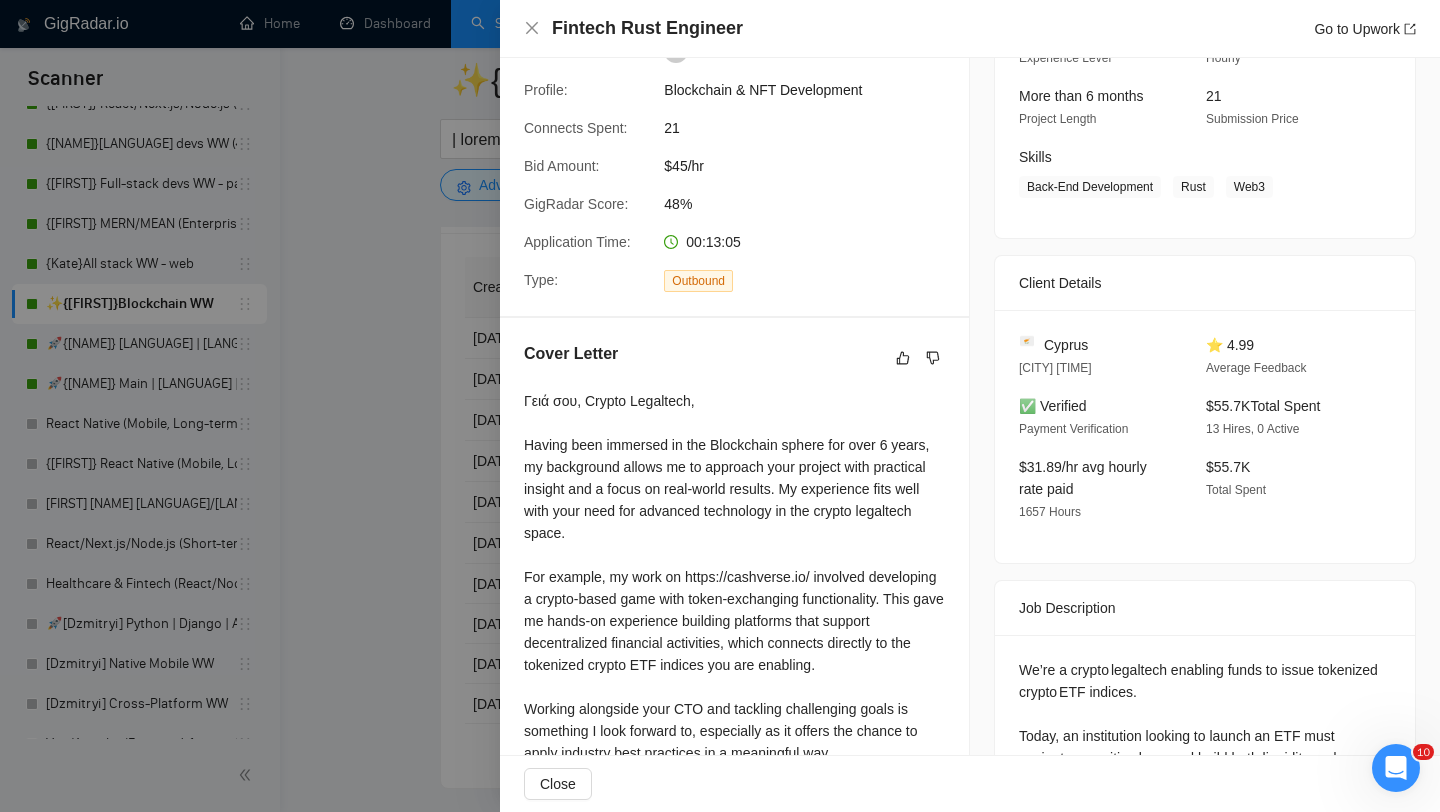 click at bounding box center (720, 406) 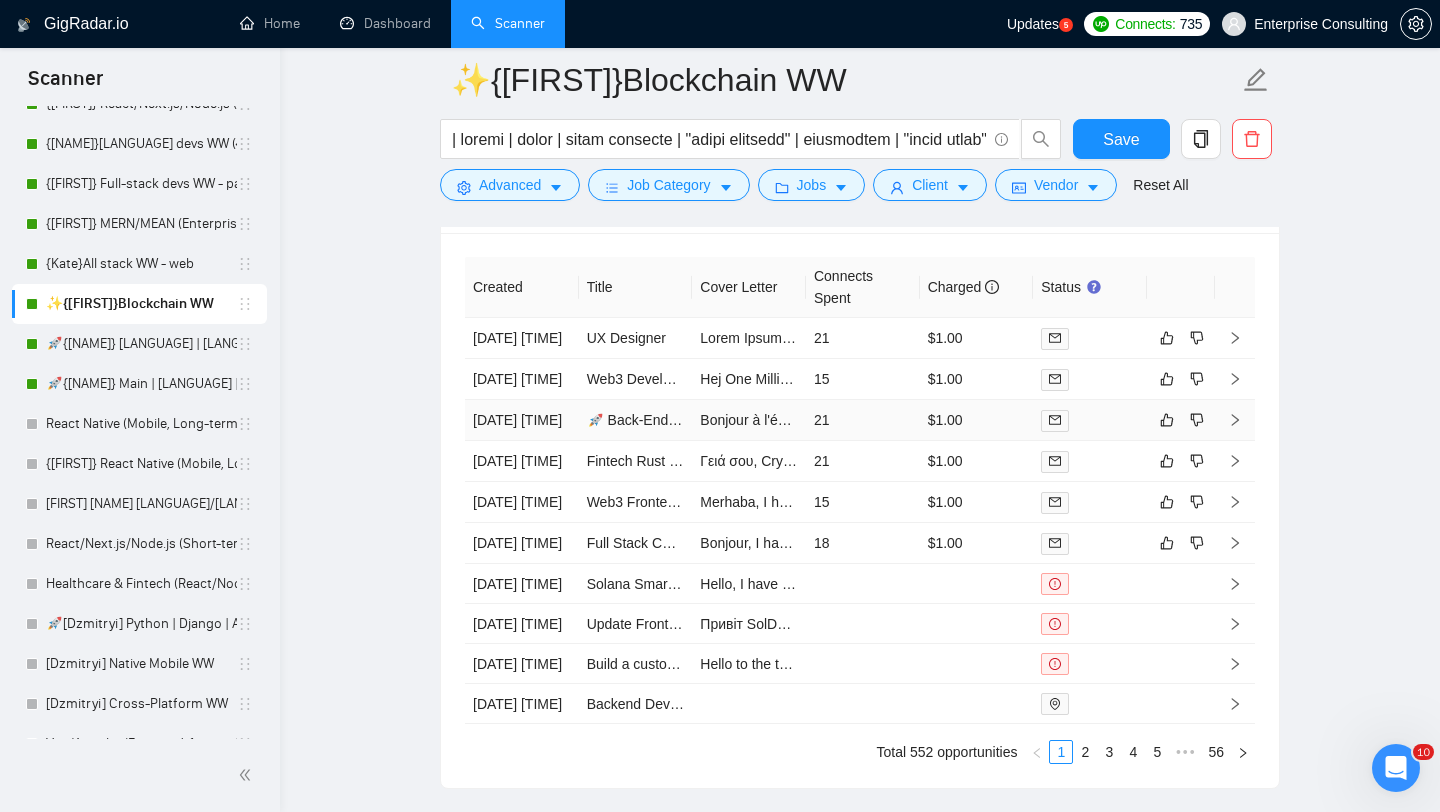 click 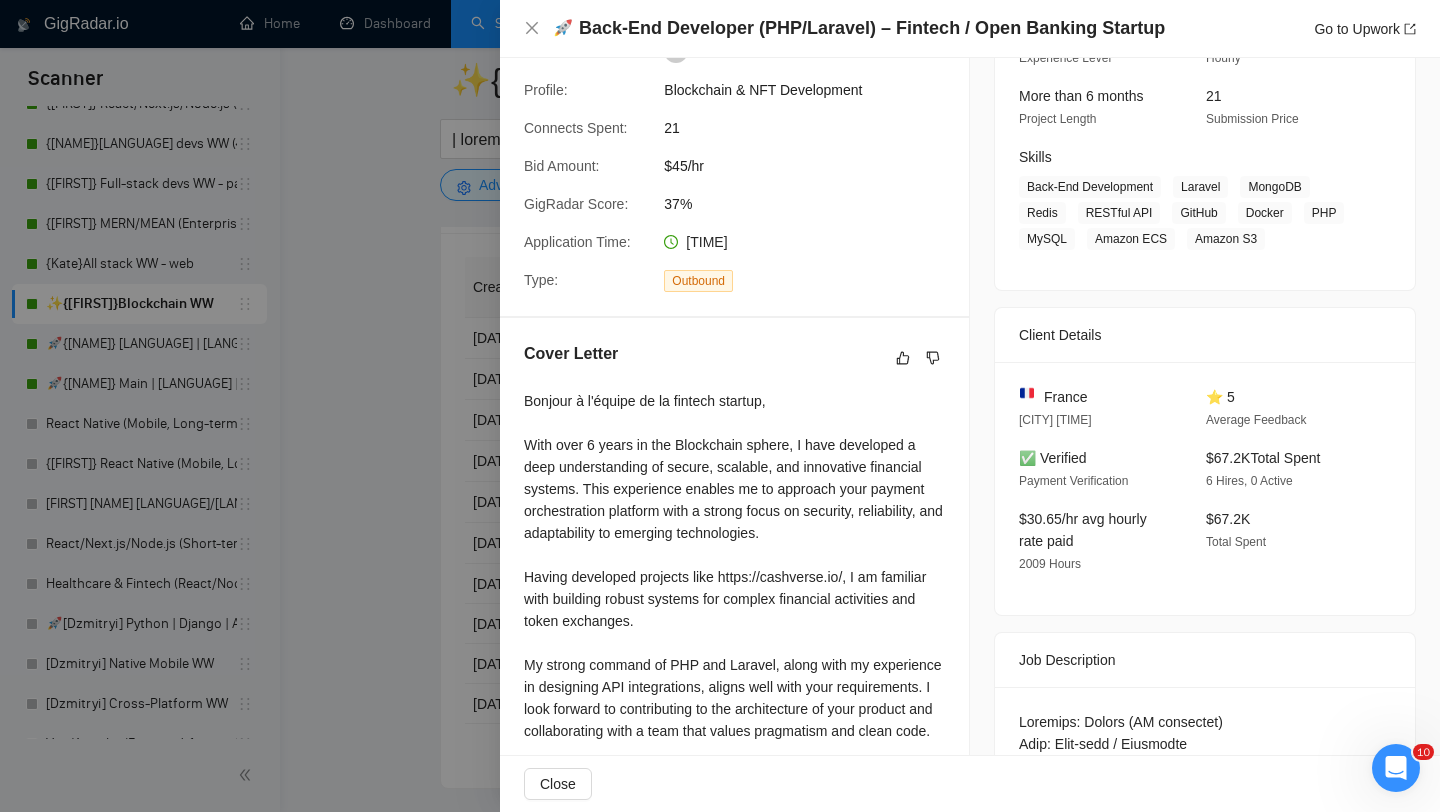 click at bounding box center [720, 406] 